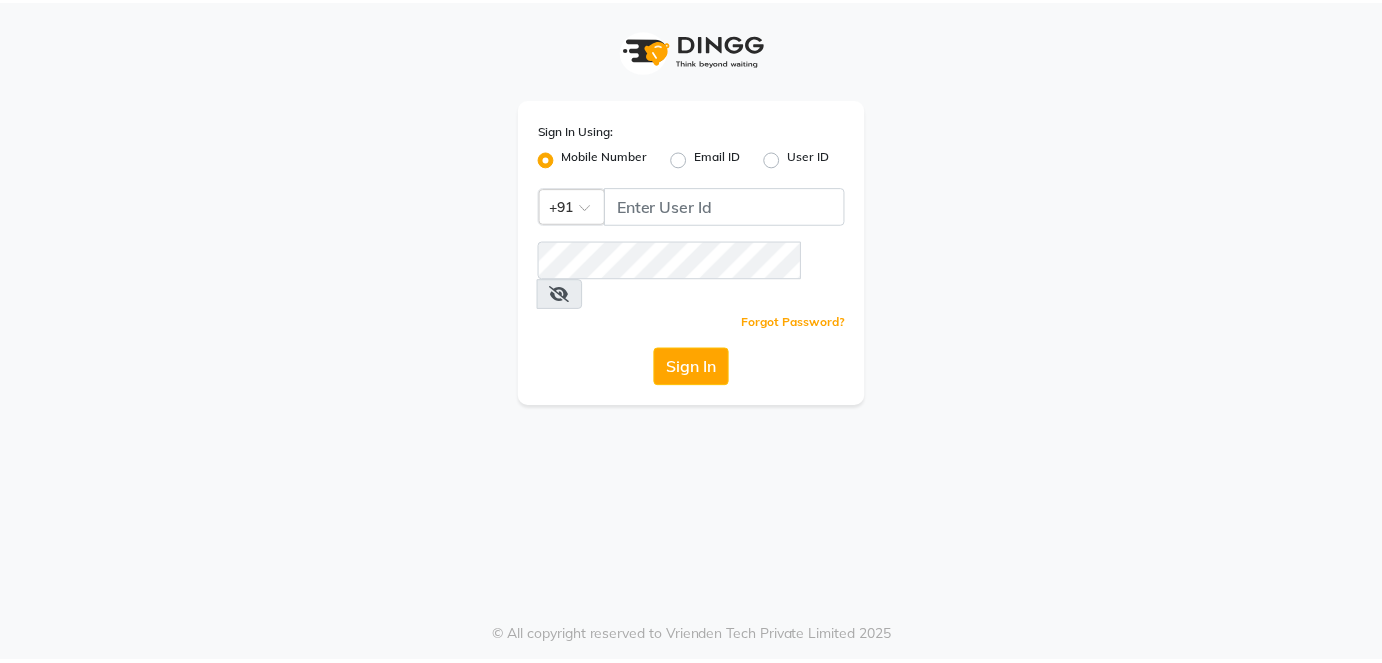 scroll, scrollTop: 0, scrollLeft: 0, axis: both 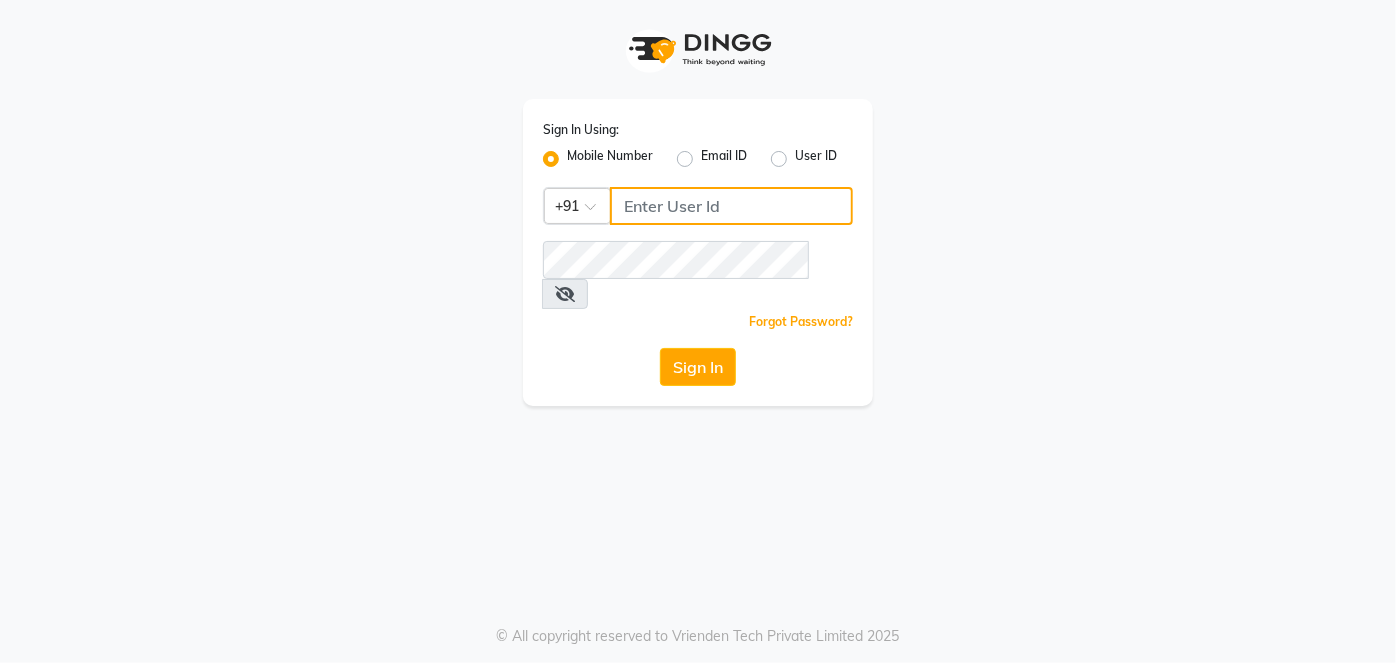click 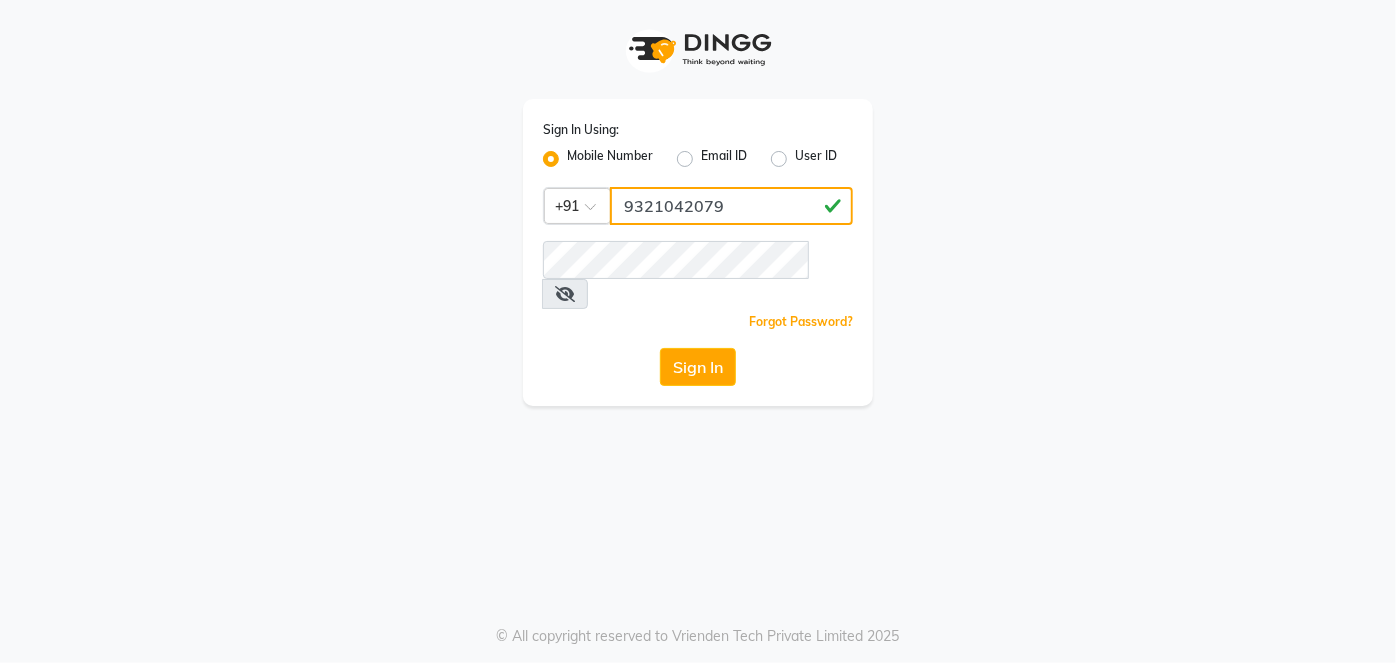type on "9321042079" 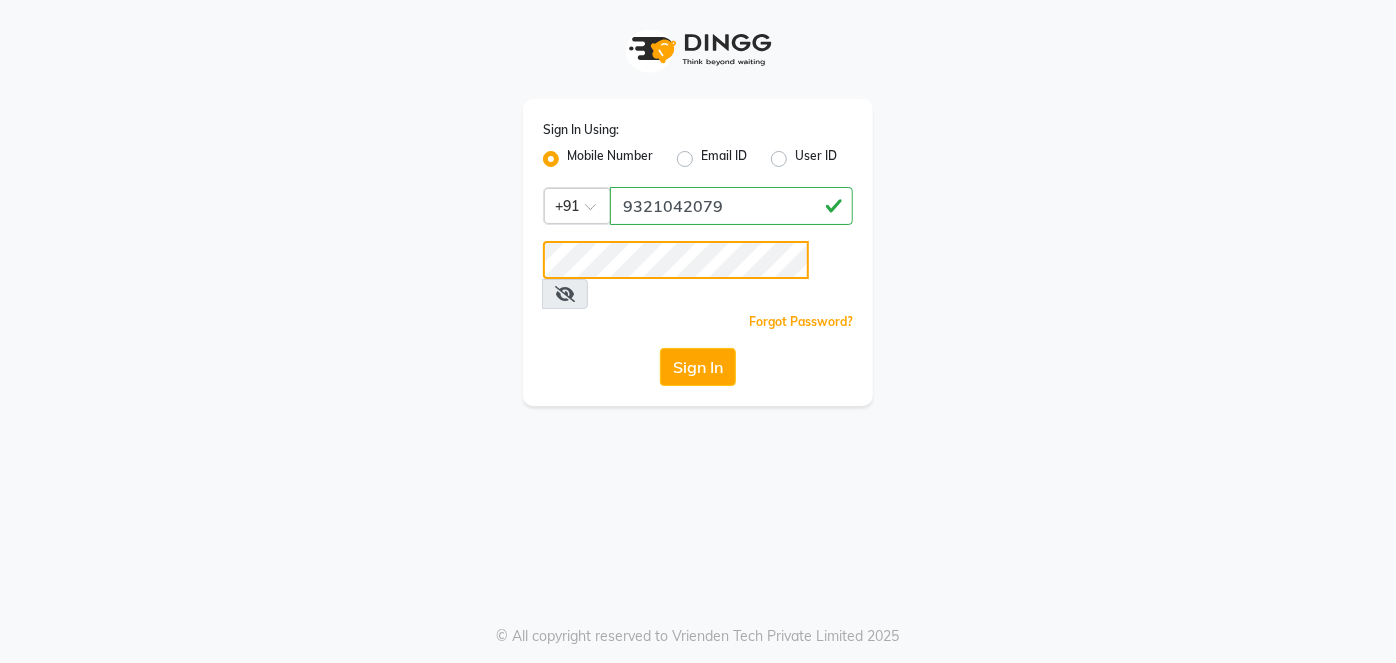 click on "Sign In" 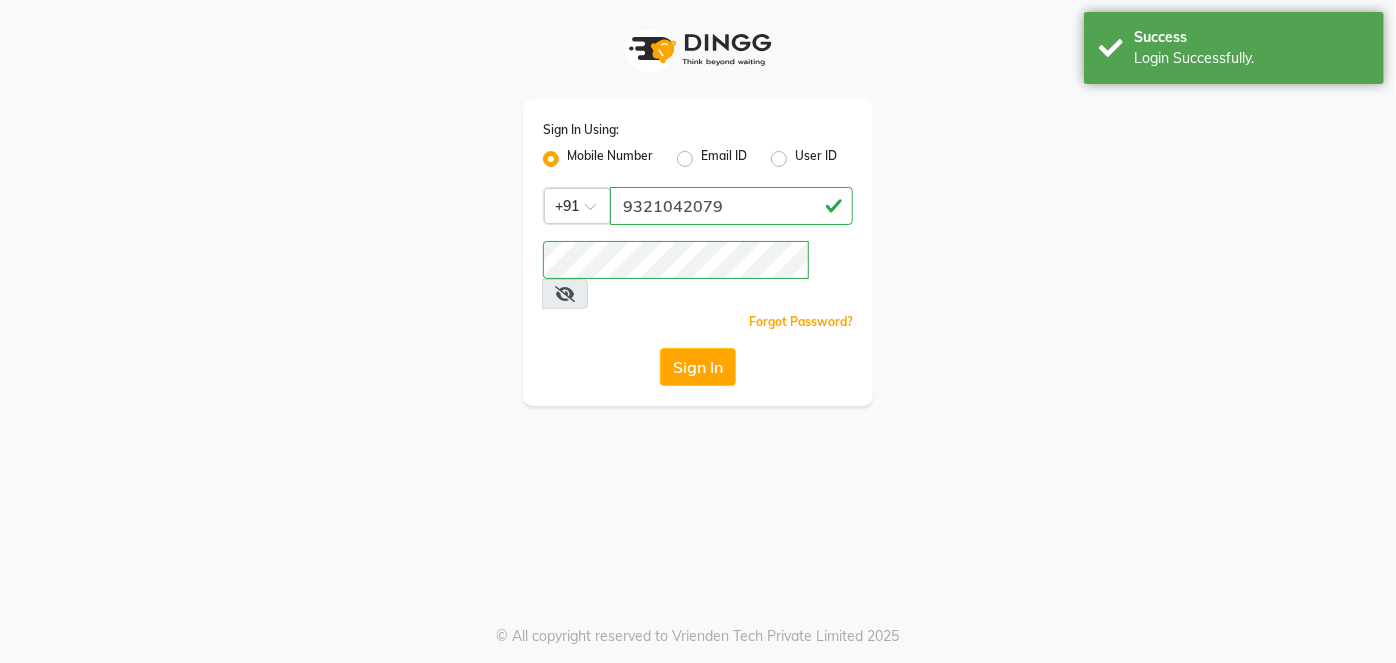 select 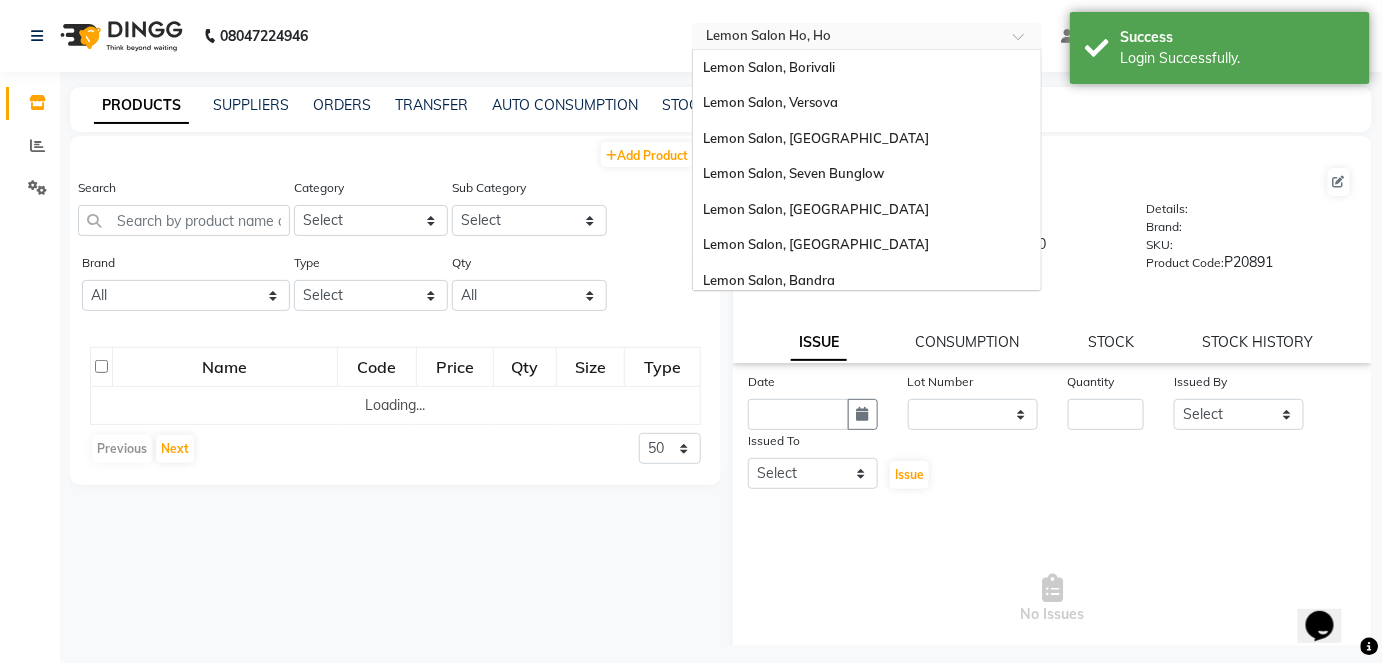 scroll, scrollTop: 0, scrollLeft: 0, axis: both 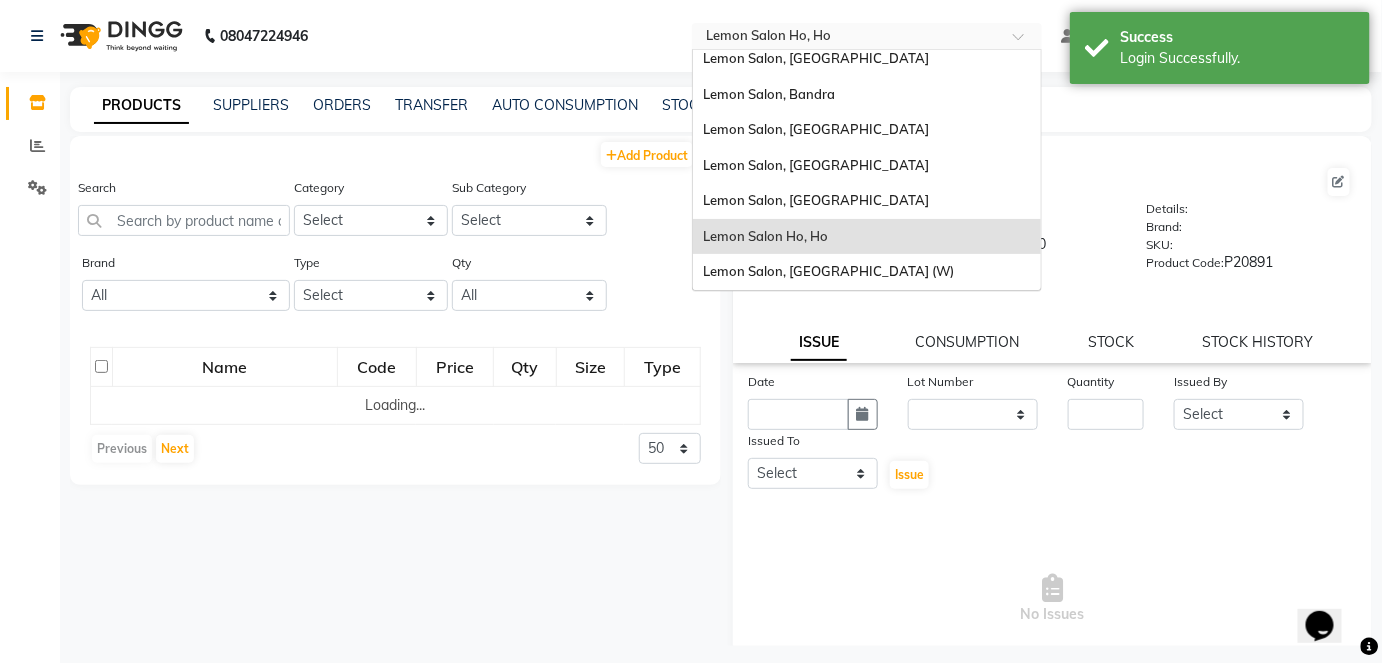 click at bounding box center (847, 38) 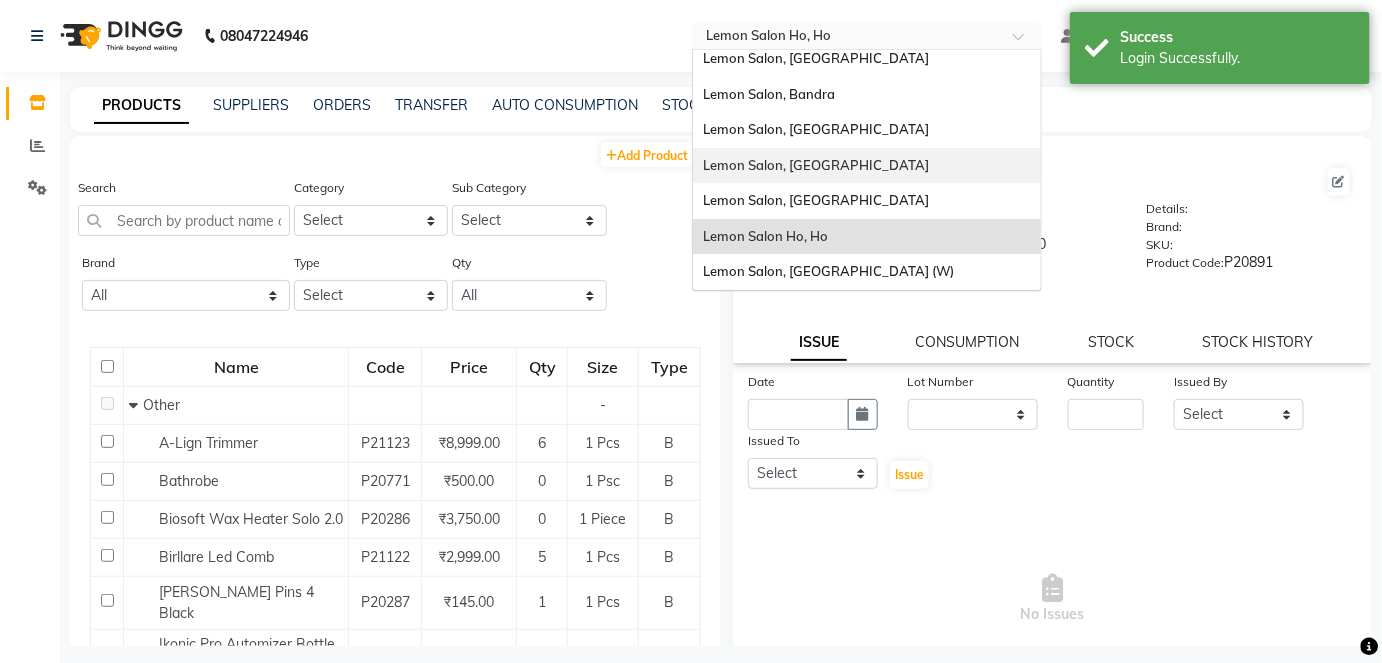 click on "Lemon Salon, [GEOGRAPHIC_DATA]" at bounding box center [816, 165] 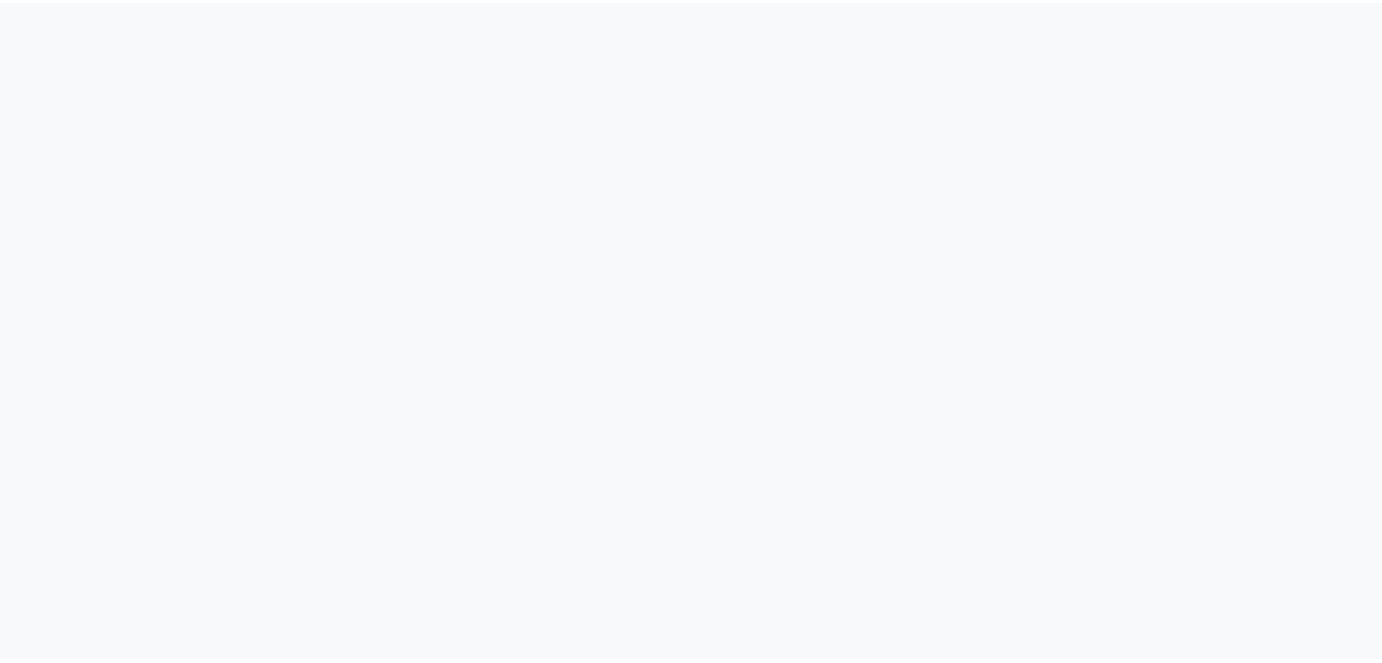 scroll, scrollTop: 0, scrollLeft: 0, axis: both 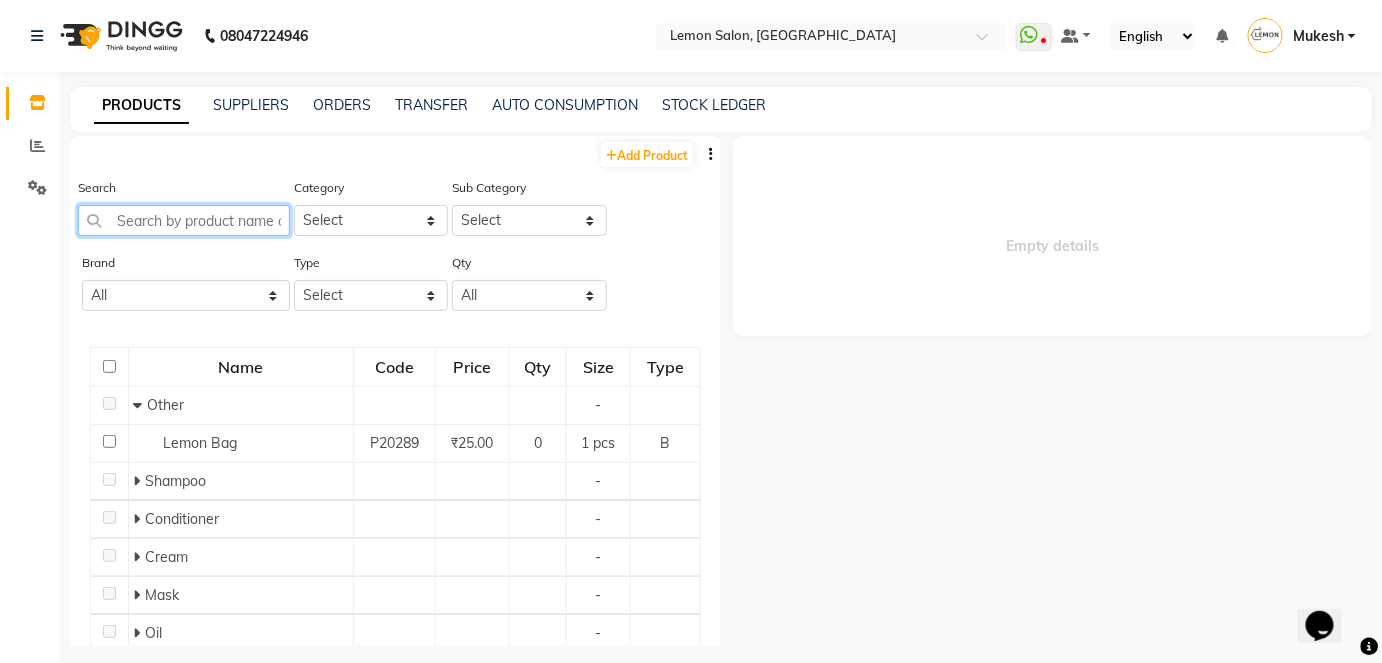 click 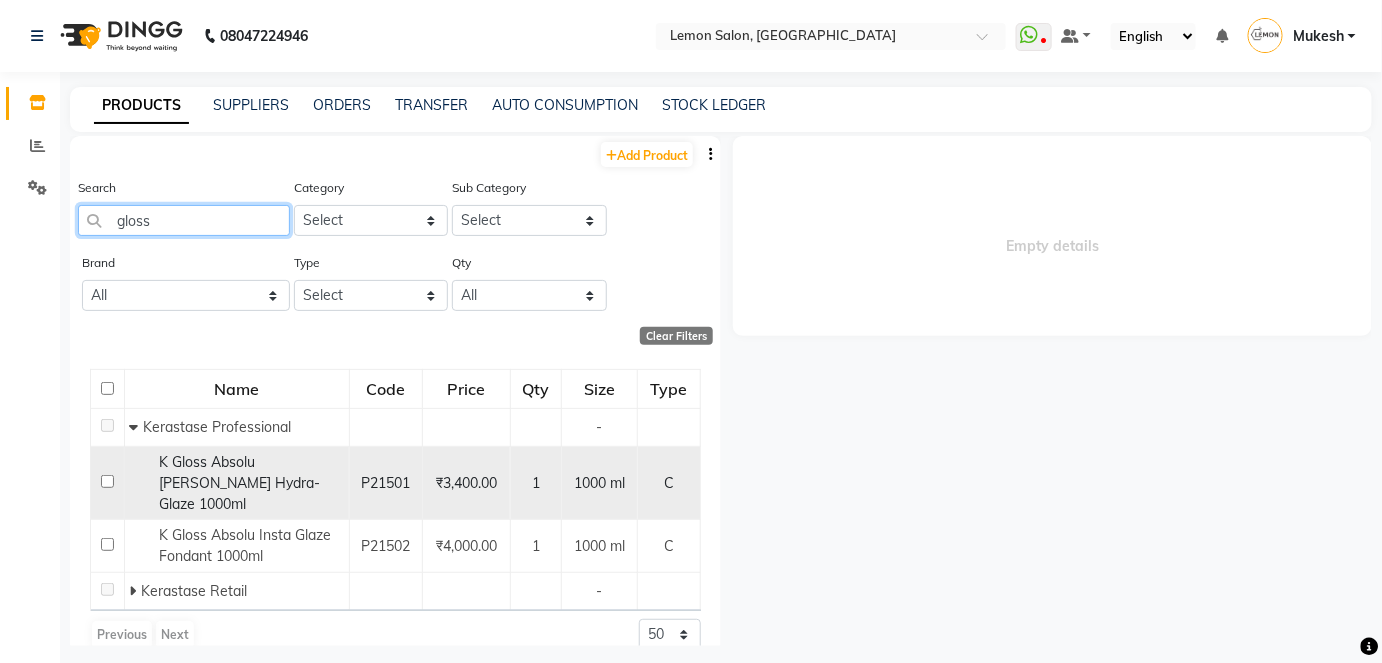 scroll, scrollTop: 2, scrollLeft: 0, axis: vertical 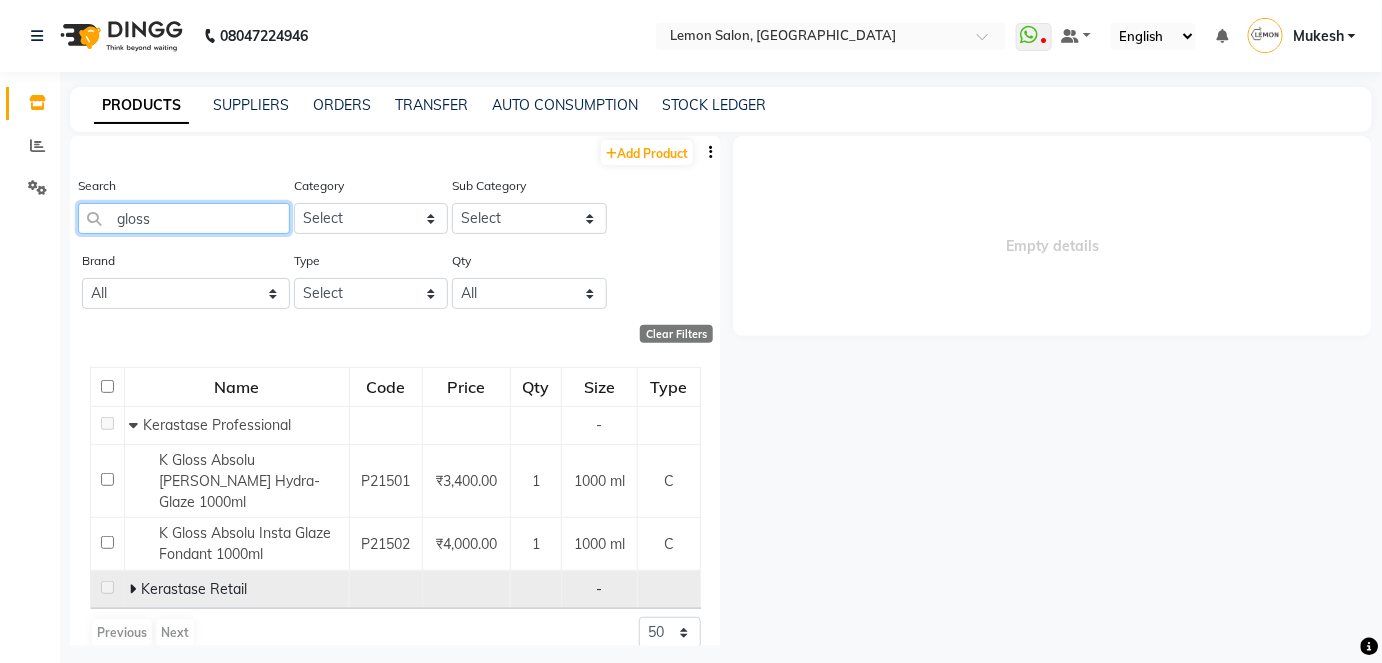 type on "gloss" 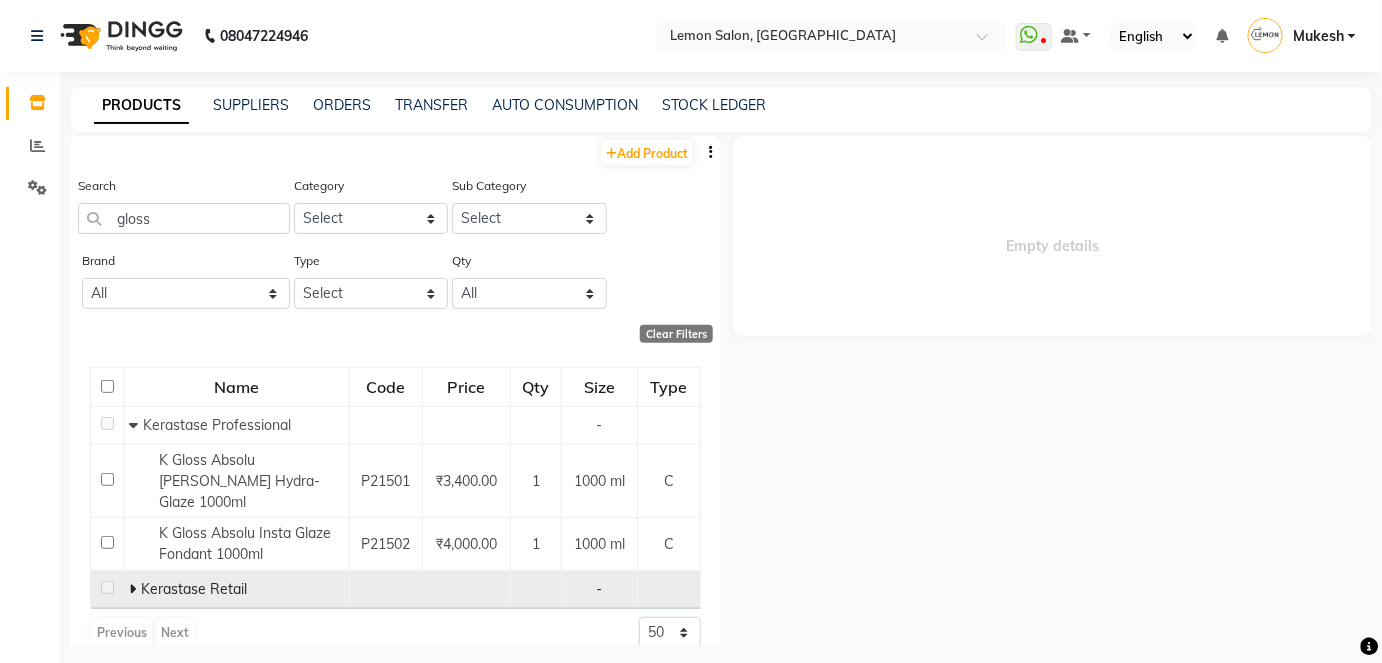 click 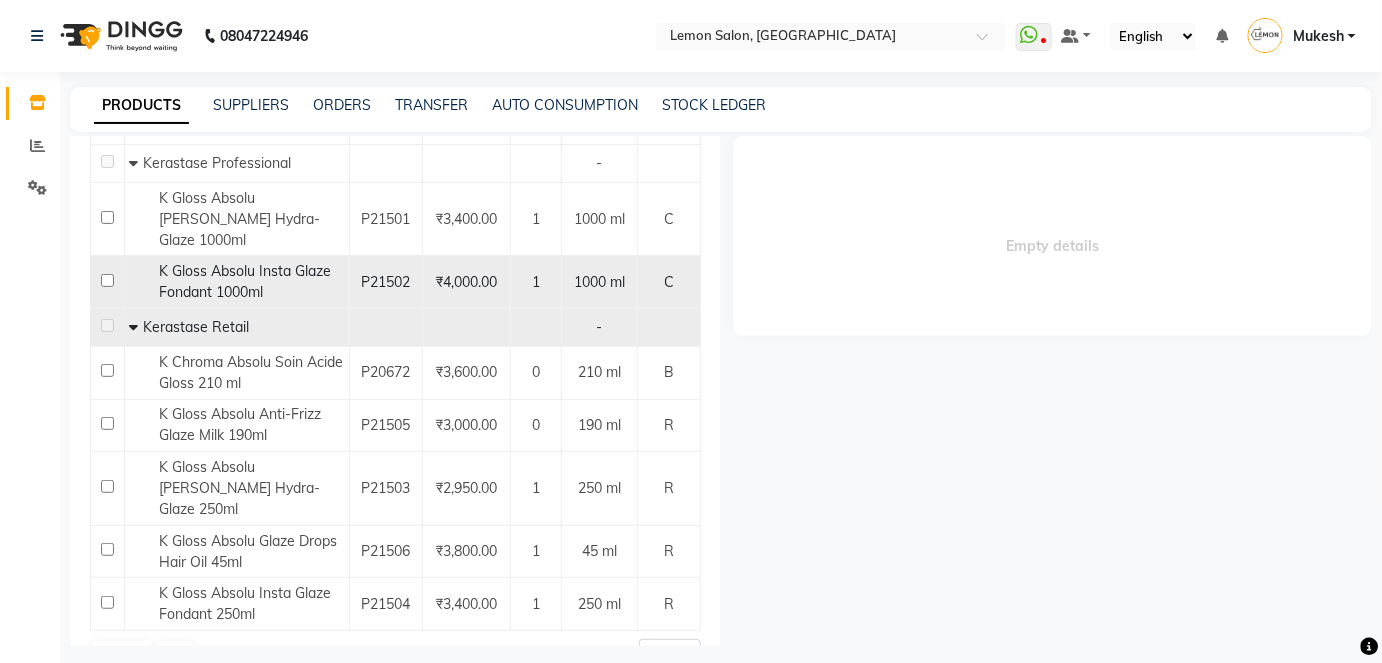 scroll, scrollTop: 0, scrollLeft: 0, axis: both 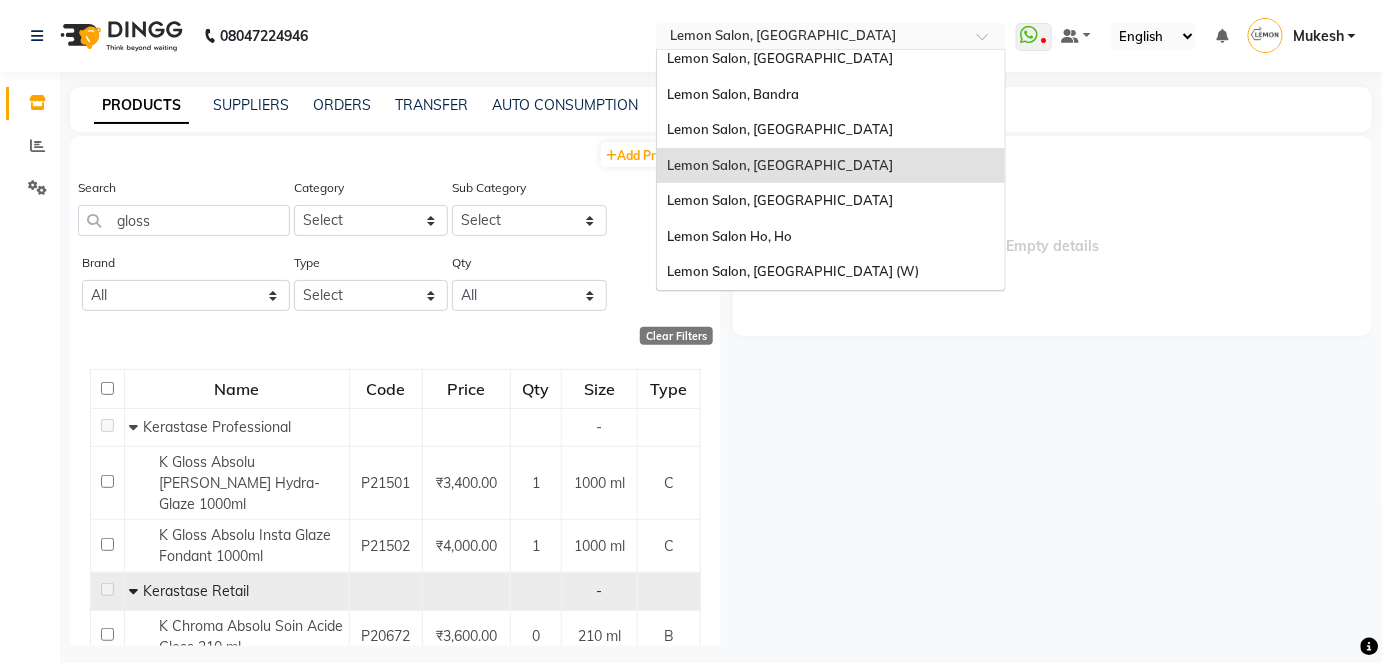 click at bounding box center (811, 38) 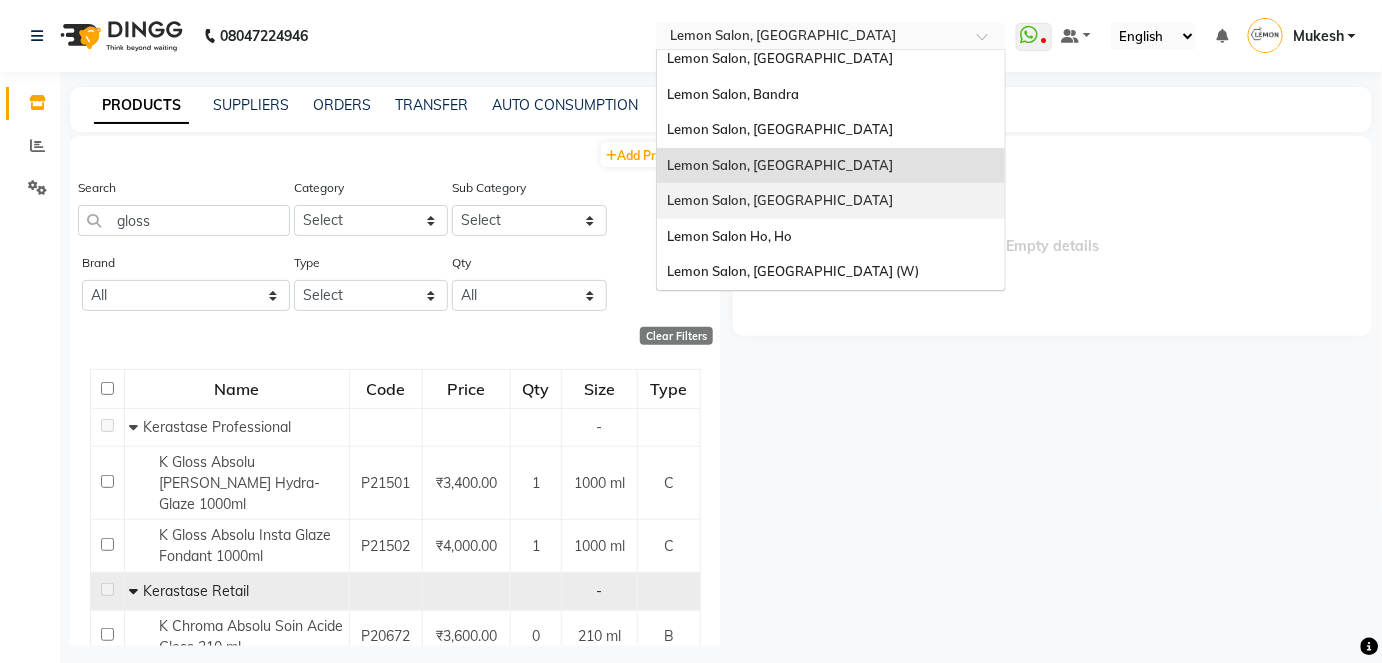 click on "Lemon Salon, [GEOGRAPHIC_DATA]" at bounding box center (831, 201) 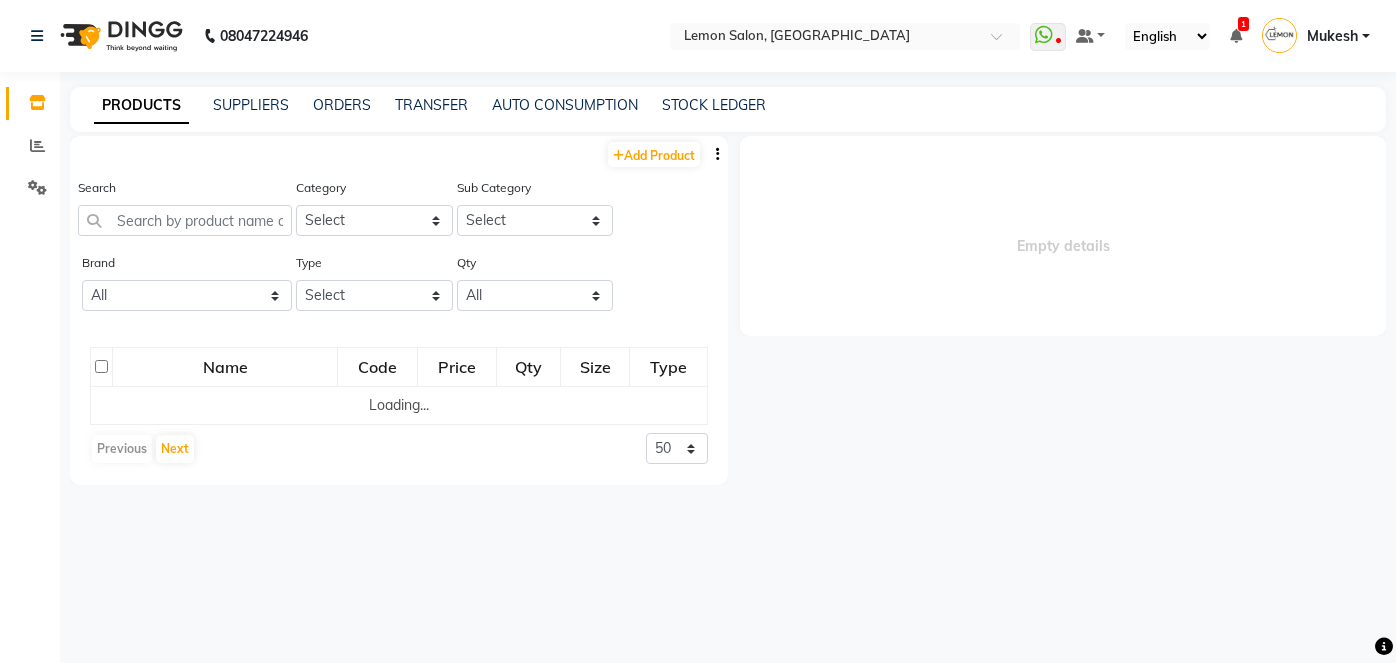 scroll, scrollTop: 0, scrollLeft: 0, axis: both 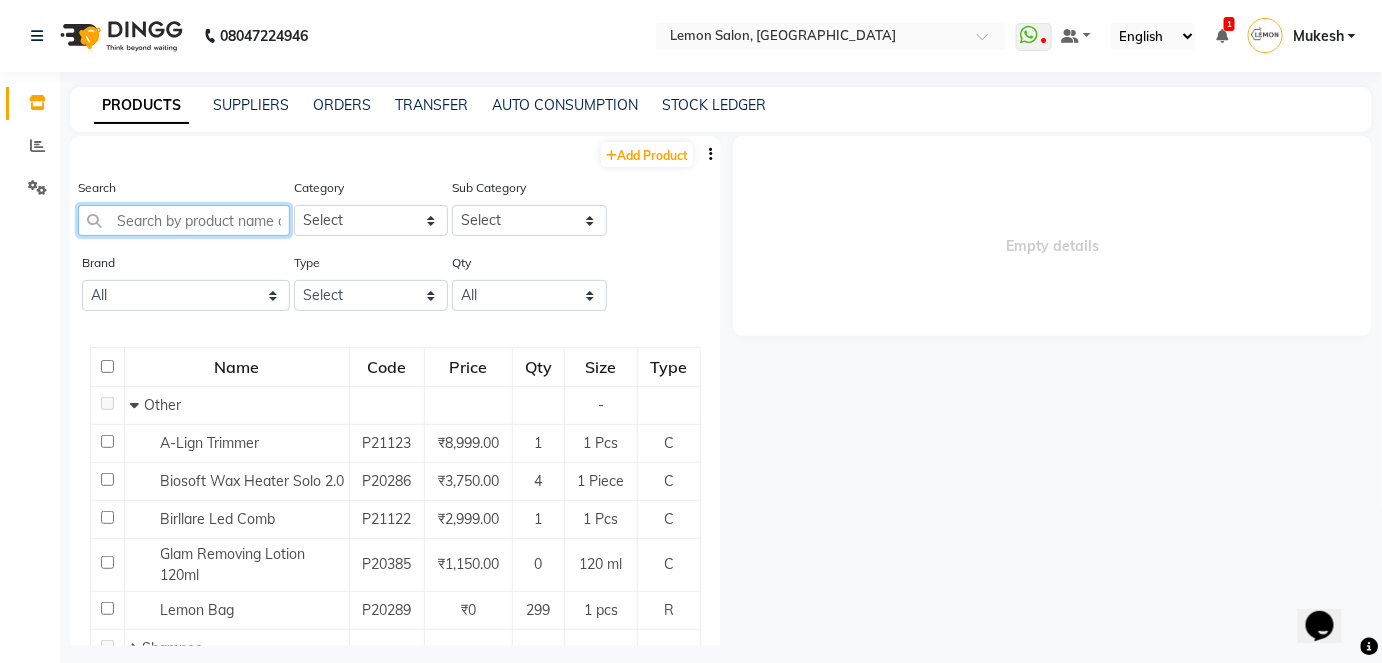click 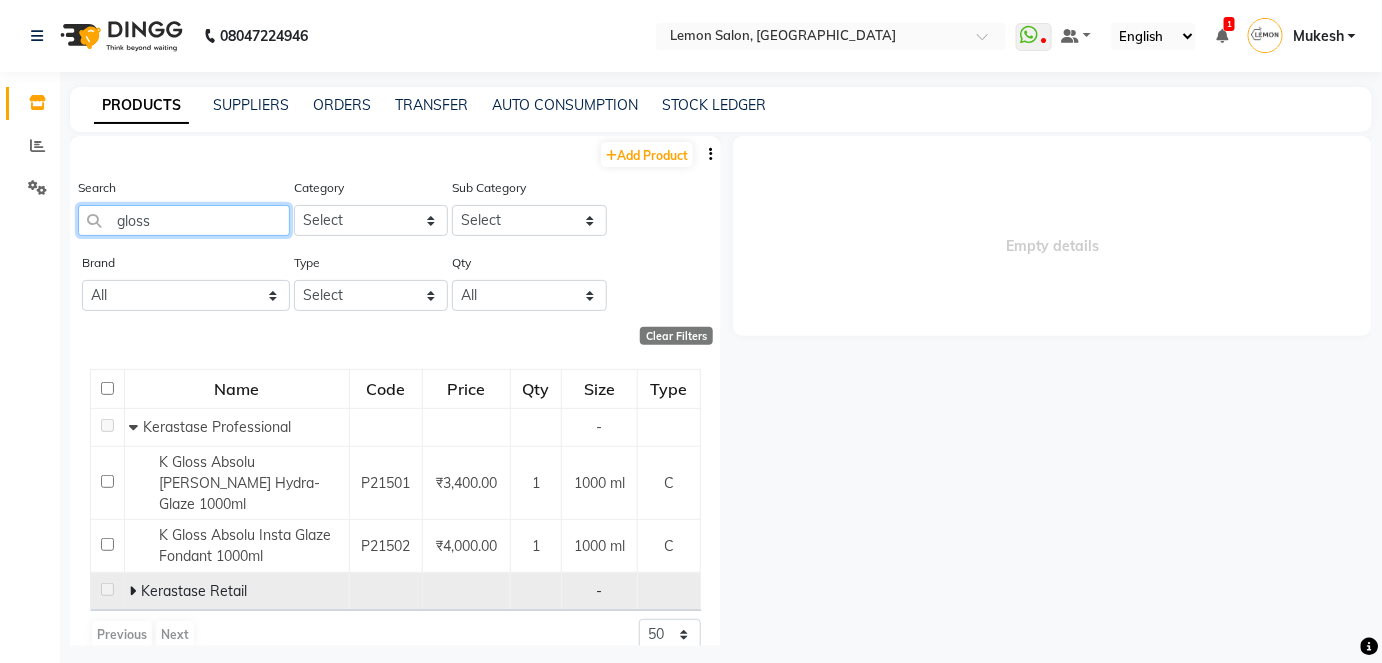 type on "gloss" 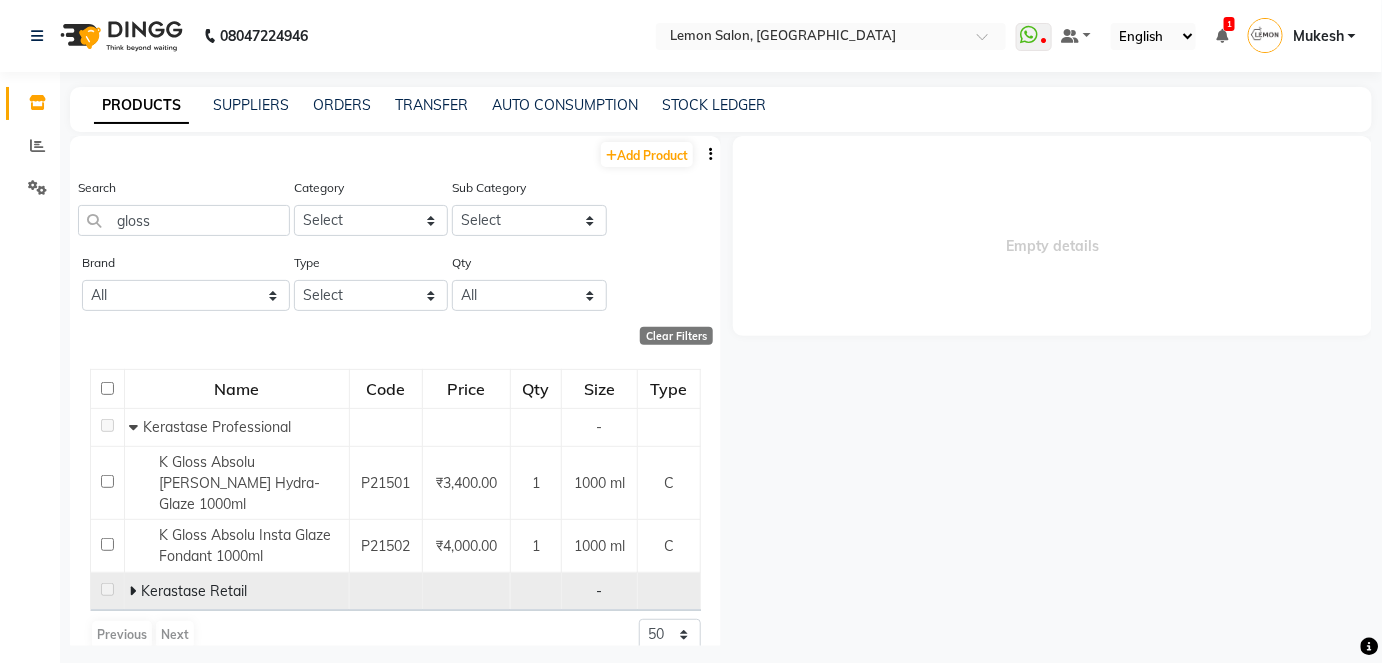 click 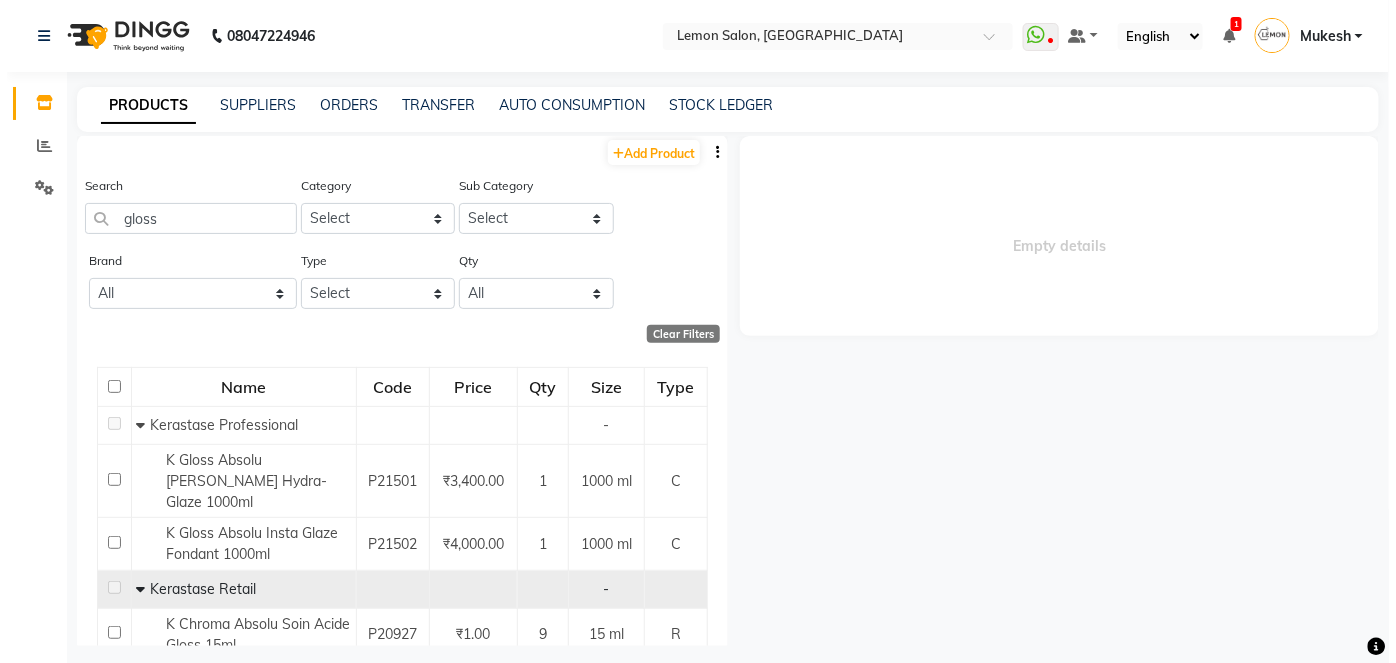 scroll, scrollTop: 0, scrollLeft: 0, axis: both 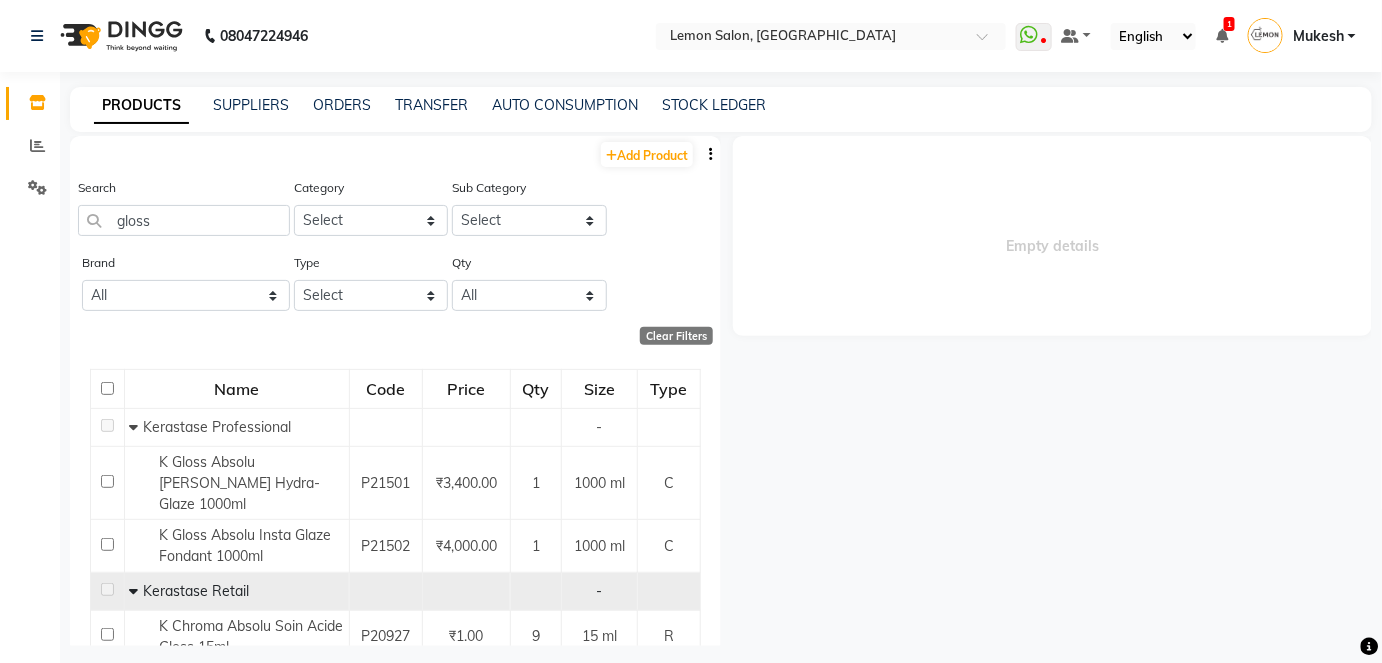click on "TRANSFER" 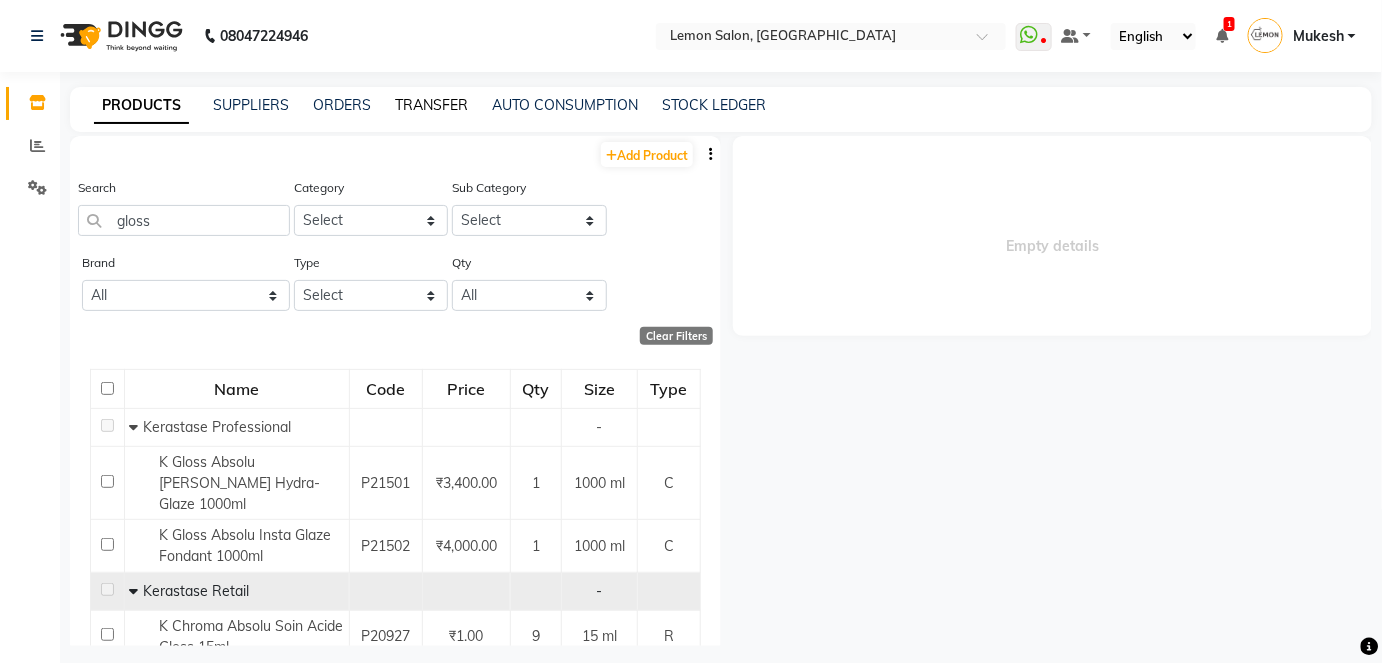 click on "TRANSFER" 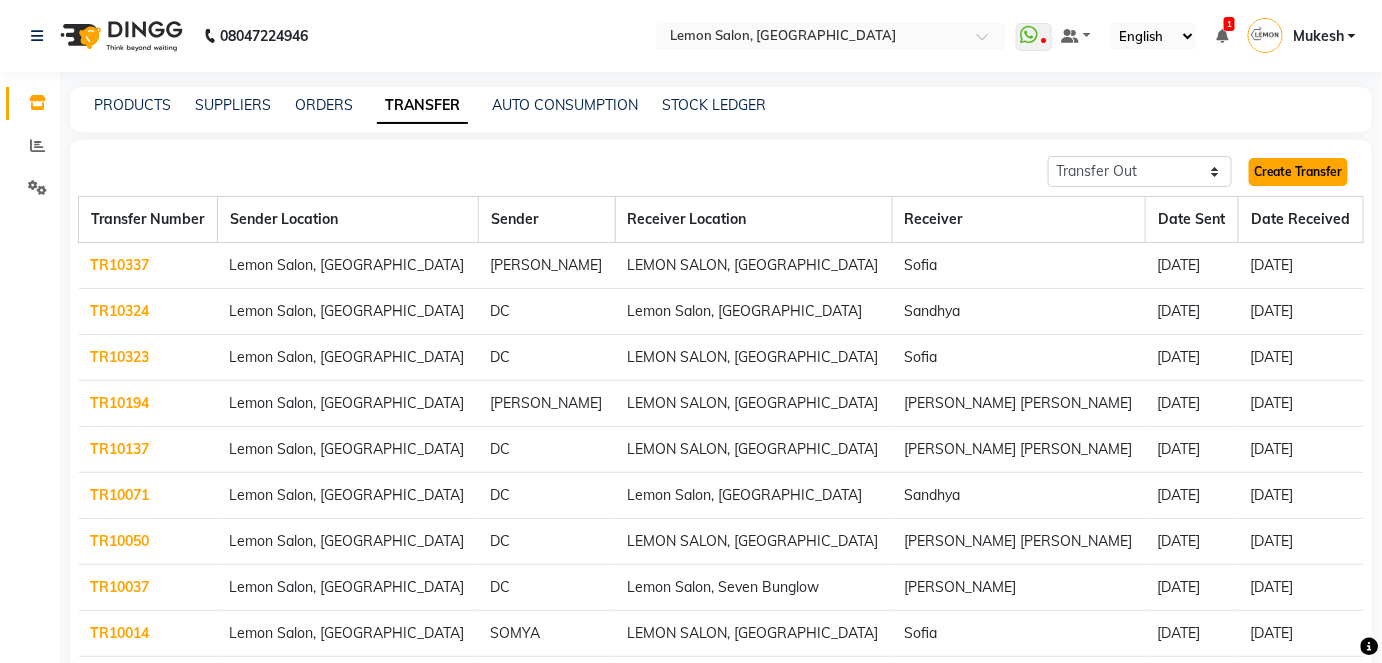 click on "Create Transfer" 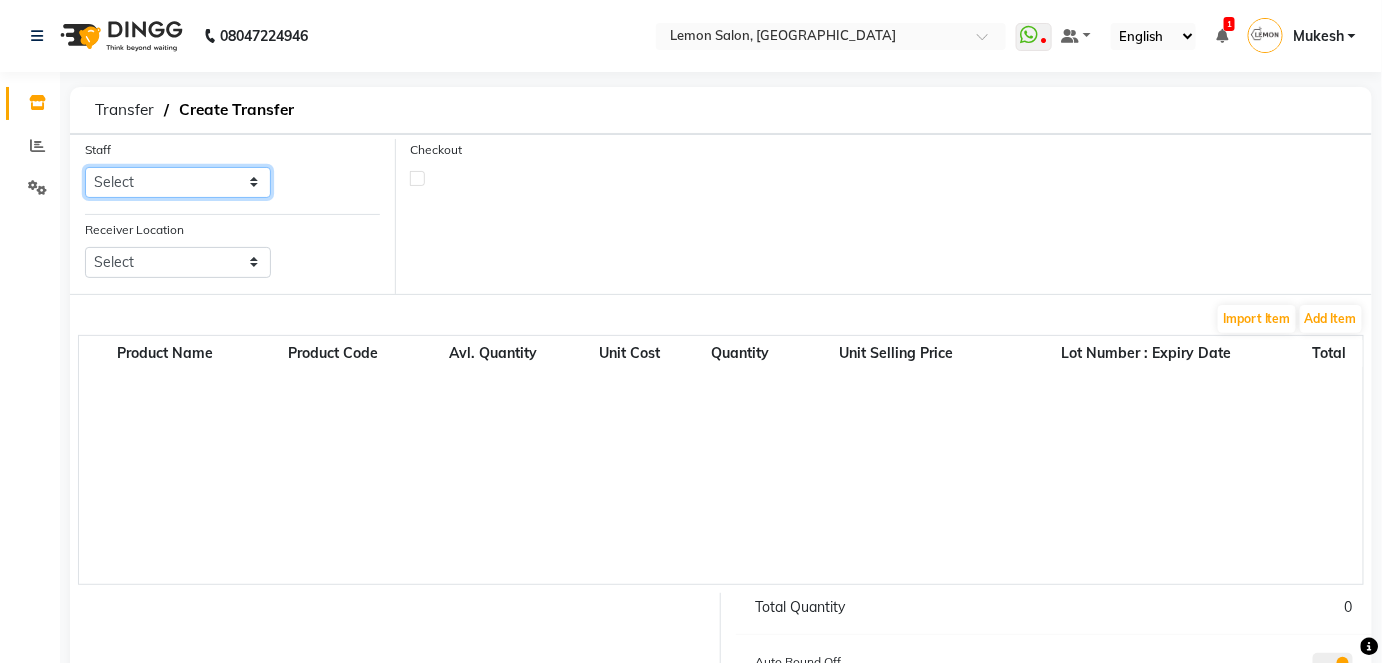 click on "Select [PERSON_NAME] [PERSON_NAME] [PERSON_NAME] [PERSON_NAME]  [PERSON_NAME] [PERSON_NAME] Danish [PERSON_NAME] [PERSON_NAME] Mane [PERSON_NAME] Geeta [PERSON_NAME] [PERSON_NAME] ([PERSON_NAME] [PERSON_NAME]) [PERSON_NAME] [PERSON_NAME] Maya ([PERSON_NAME]) [PERSON_NAME]  [PERSON_NAME] Phool Kumari [PERSON_NAME] [PERSON_NAME] Sameer ([PERSON_NAME]) [PERSON_NAME] [PERSON_NAME] [PERSON_NAME] [PERSON_NAME] [PERSON_NAME]  [PERSON_NAME] Tapas [PERSON_NAME] [PERSON_NAME] [PERSON_NAME] [PERSON_NAME]" at bounding box center [178, 182] 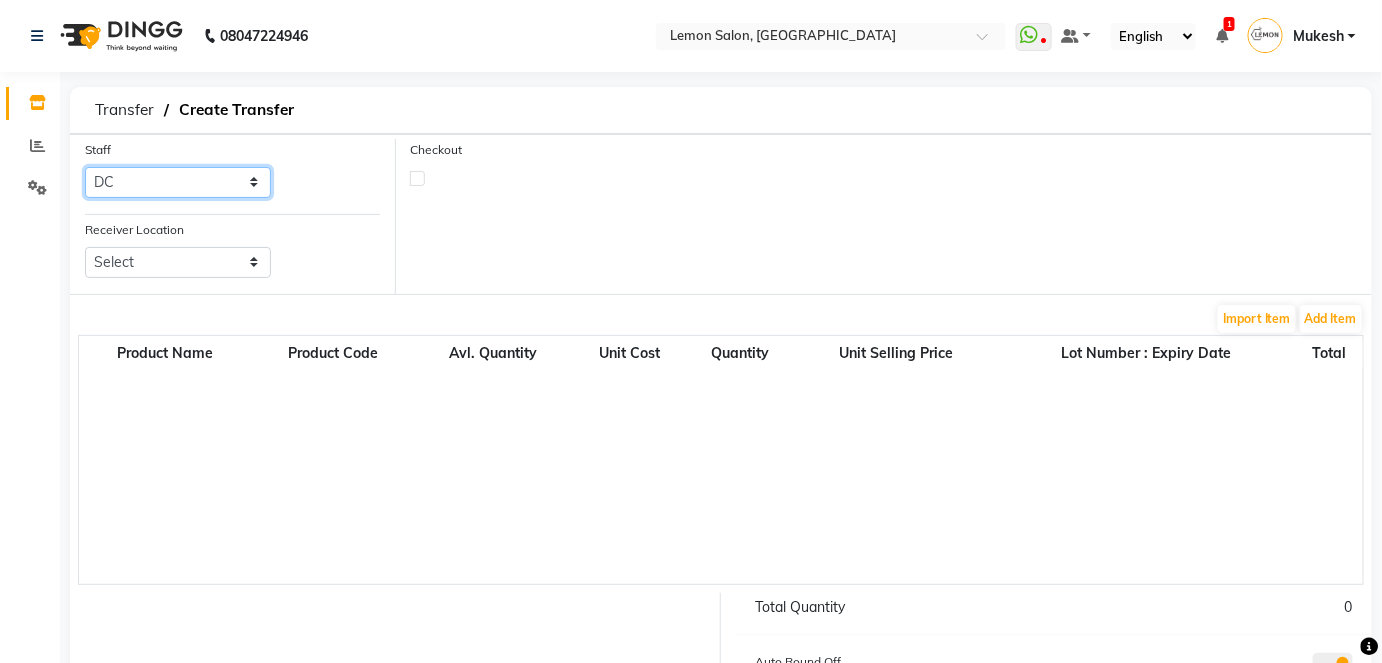 click on "Select [PERSON_NAME] [PERSON_NAME] [PERSON_NAME] [PERSON_NAME]  [PERSON_NAME] [PERSON_NAME] Danish [PERSON_NAME] [PERSON_NAME] Mane [PERSON_NAME] Geeta [PERSON_NAME] [PERSON_NAME] ([PERSON_NAME] [PERSON_NAME]) [PERSON_NAME] [PERSON_NAME] Maya ([PERSON_NAME]) [PERSON_NAME]  [PERSON_NAME] Phool Kumari [PERSON_NAME] [PERSON_NAME] Sameer ([PERSON_NAME]) [PERSON_NAME] [PERSON_NAME] [PERSON_NAME] [PERSON_NAME] [PERSON_NAME]  [PERSON_NAME] Tapas [PERSON_NAME] [PERSON_NAME] [PERSON_NAME] [PERSON_NAME]" at bounding box center (178, 182) 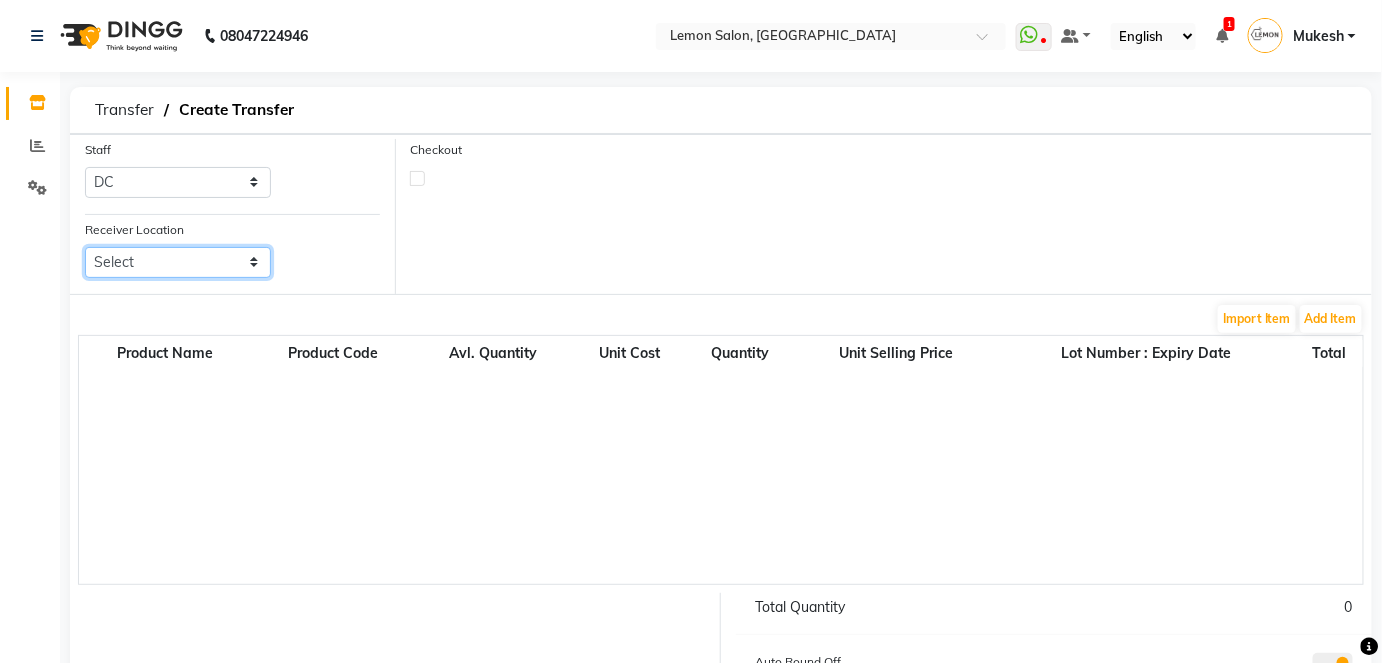 click on "Select Lemon Salon, Lokhandwala  [GEOGRAPHIC_DATA], Malad Lemon Salon, Seven Bunglow Lemon Salon, [GEOGRAPHIC_DATA], [GEOGRAPHIC_DATA], [GEOGRAPHIC_DATA], [GEOGRAPHIC_DATA], [GEOGRAPHIC_DATA], [GEOGRAPHIC_DATA], [GEOGRAPHIC_DATA] (W)" at bounding box center (178, 262) 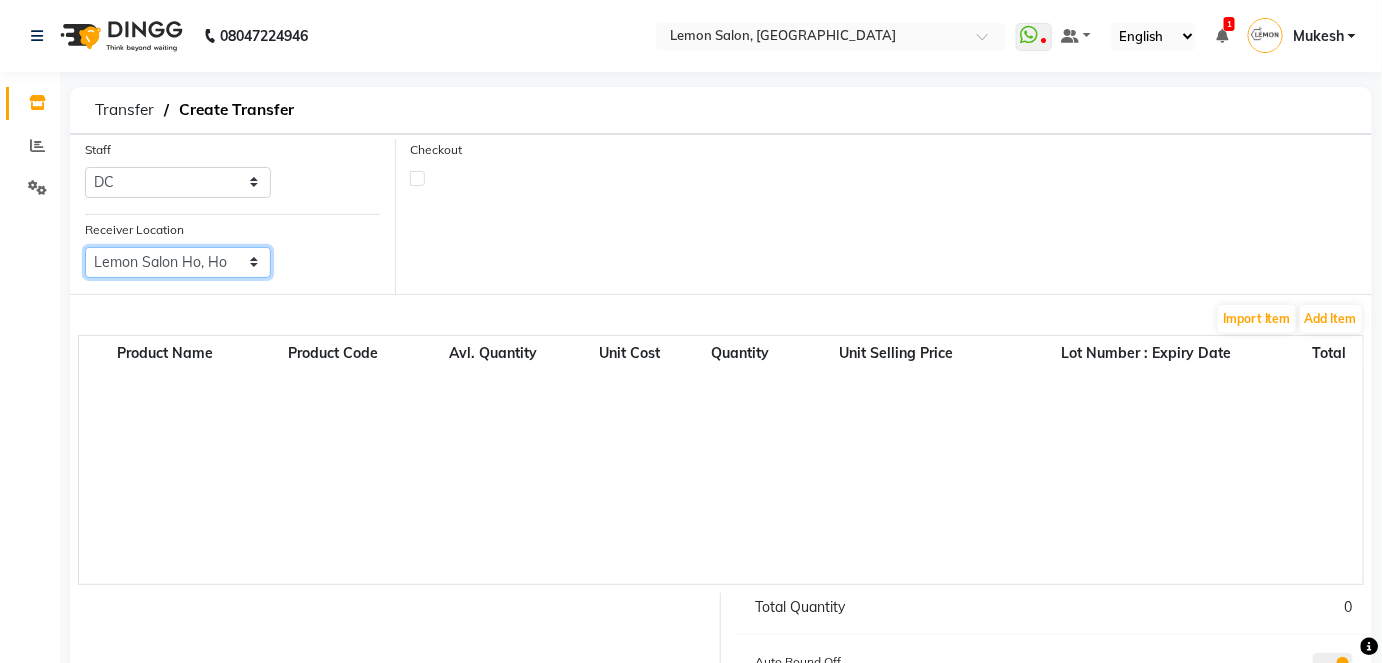 click on "Select Lemon Salon, Lokhandwala  [GEOGRAPHIC_DATA], Malad Lemon Salon, Seven Bunglow Lemon Salon, [GEOGRAPHIC_DATA], [GEOGRAPHIC_DATA], [GEOGRAPHIC_DATA], [GEOGRAPHIC_DATA], [GEOGRAPHIC_DATA], [GEOGRAPHIC_DATA], [GEOGRAPHIC_DATA] (W)" at bounding box center (178, 262) 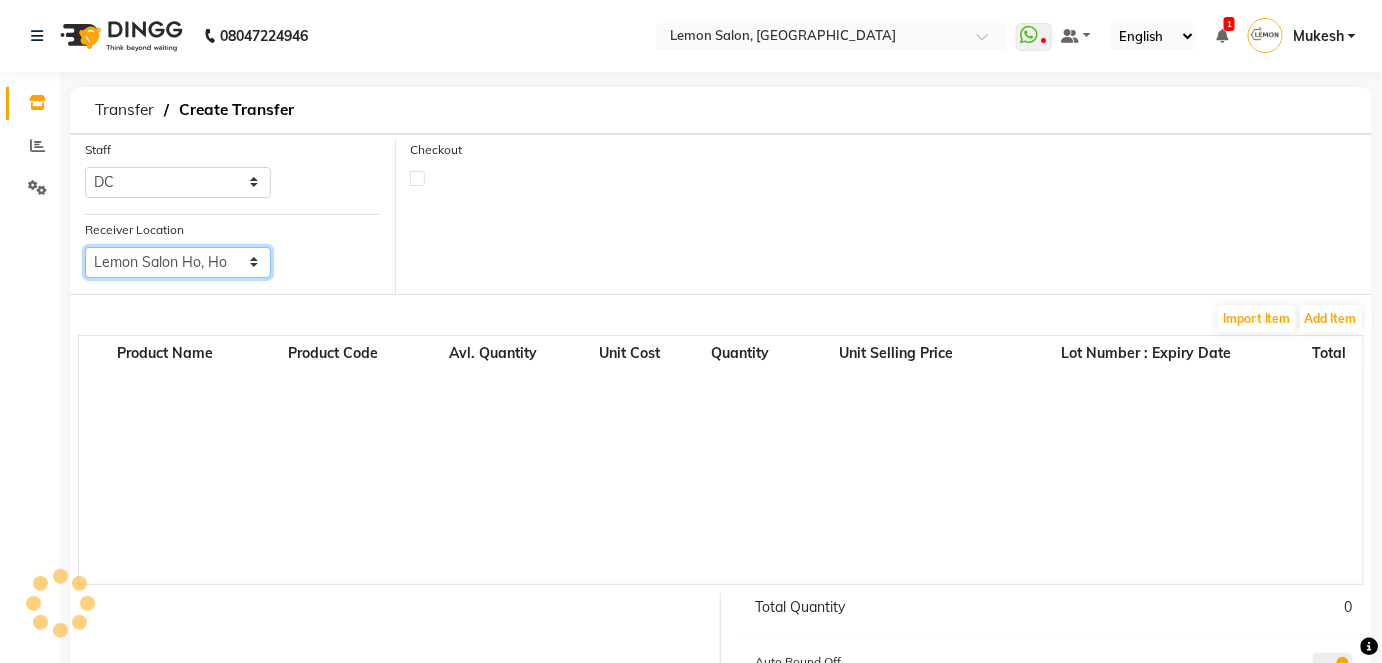 select on "954" 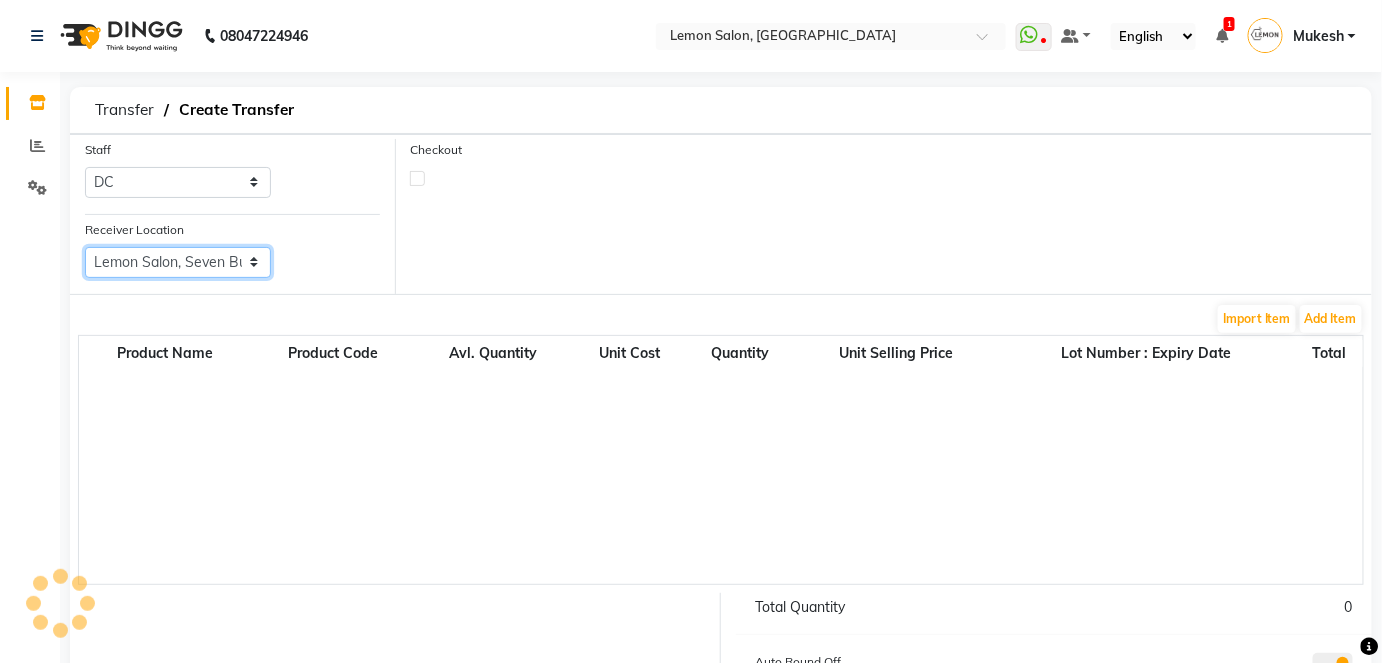 click on "Select Lemon Salon, Lokhandwala  [GEOGRAPHIC_DATA], Malad Lemon Salon, Seven Bunglow Lemon Salon, [GEOGRAPHIC_DATA], [GEOGRAPHIC_DATA], [GEOGRAPHIC_DATA], [GEOGRAPHIC_DATA], [GEOGRAPHIC_DATA], [GEOGRAPHIC_DATA], [GEOGRAPHIC_DATA] (W)" at bounding box center (178, 262) 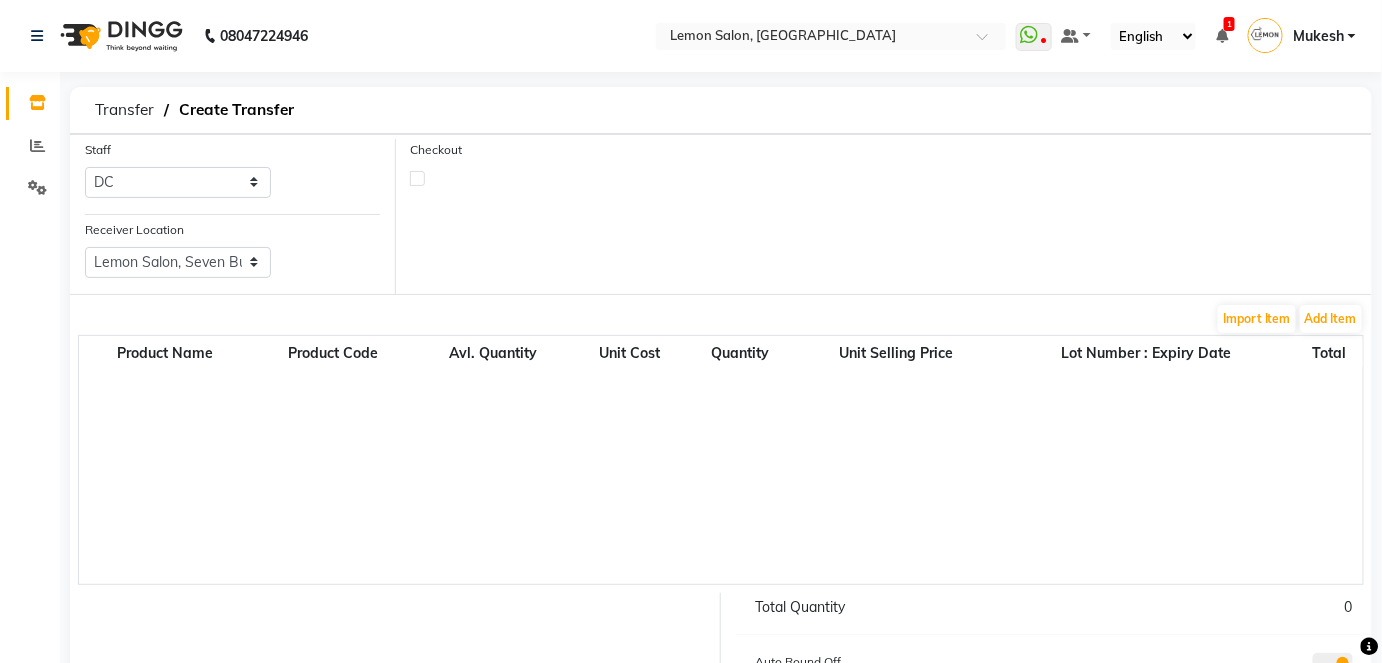 click 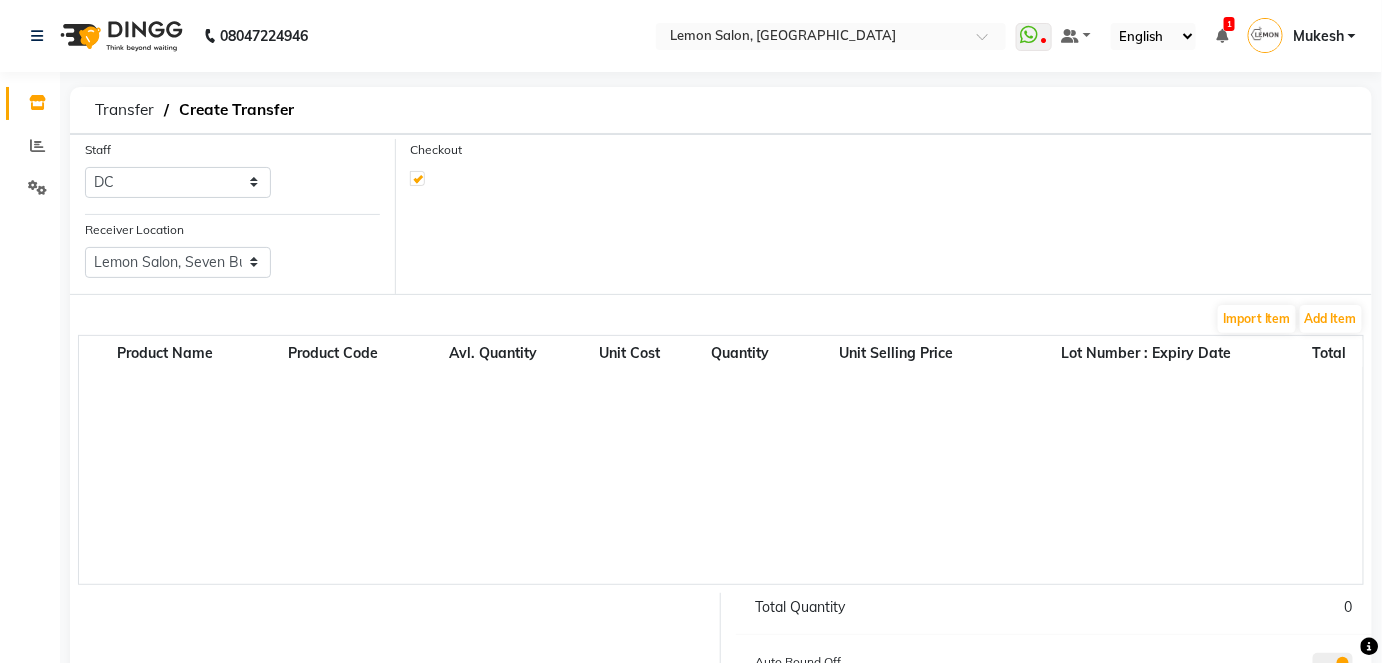 select on "true" 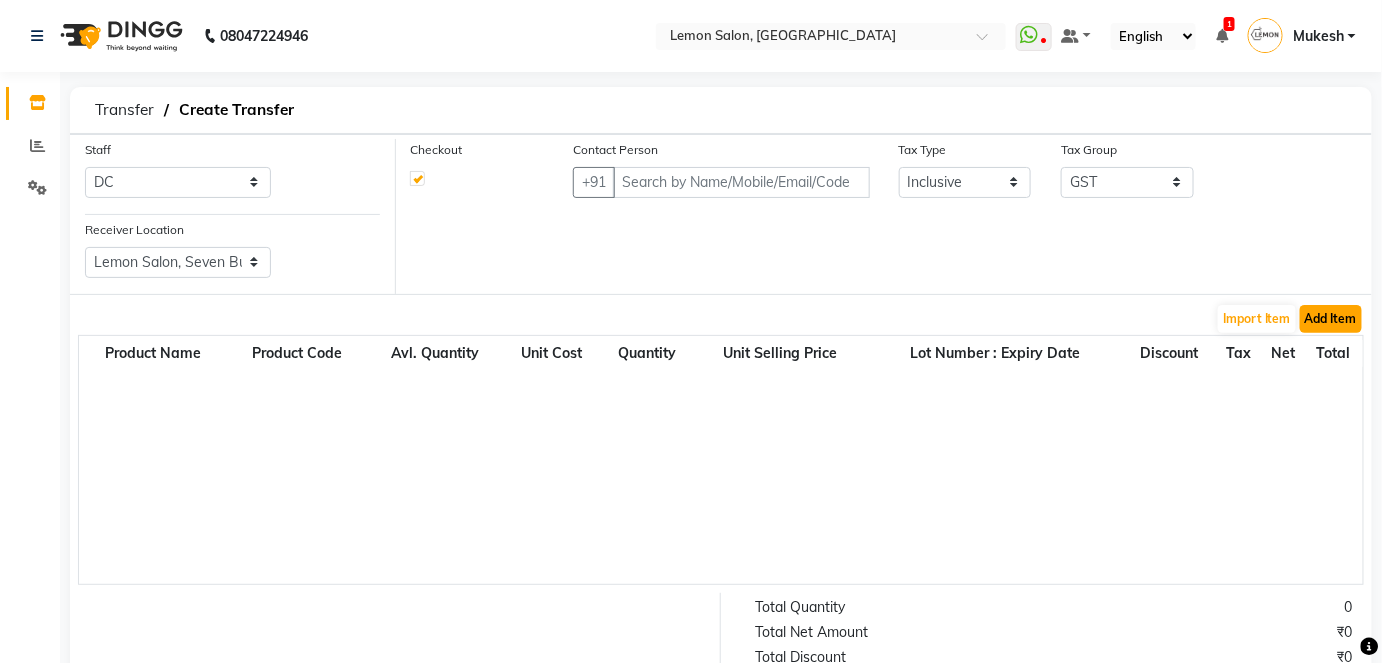 click on "Add Item" 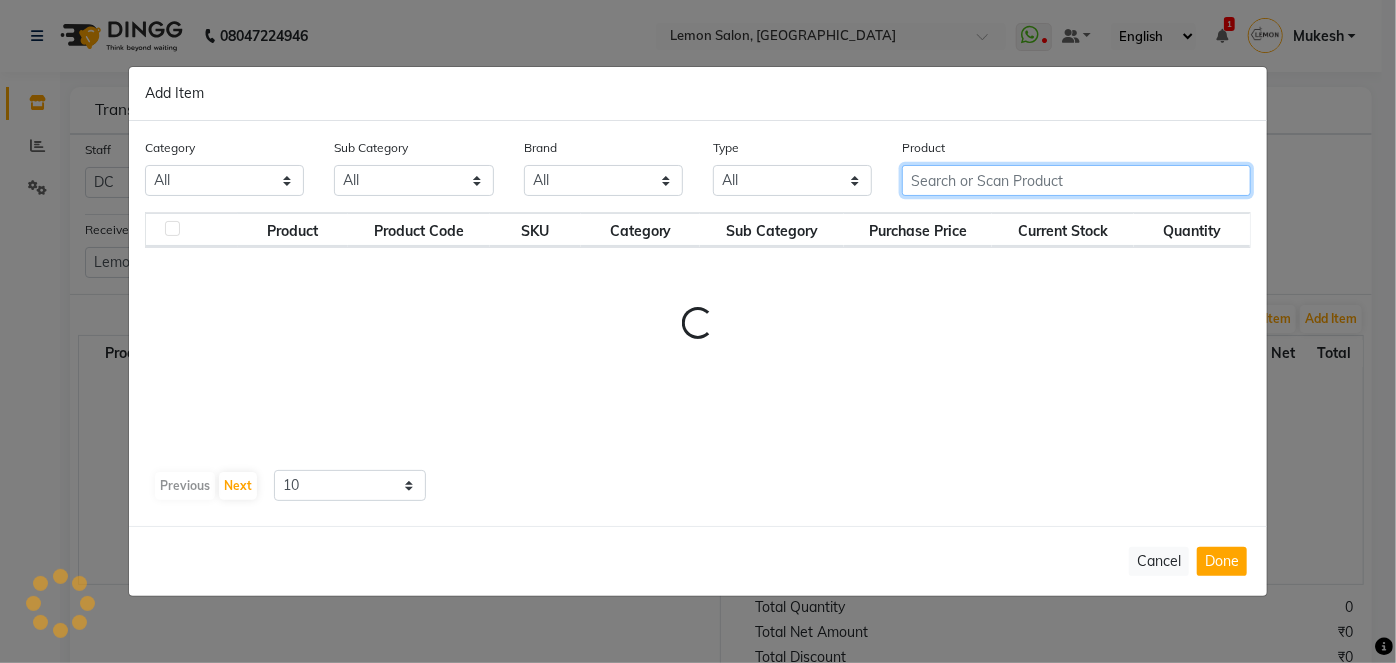 click 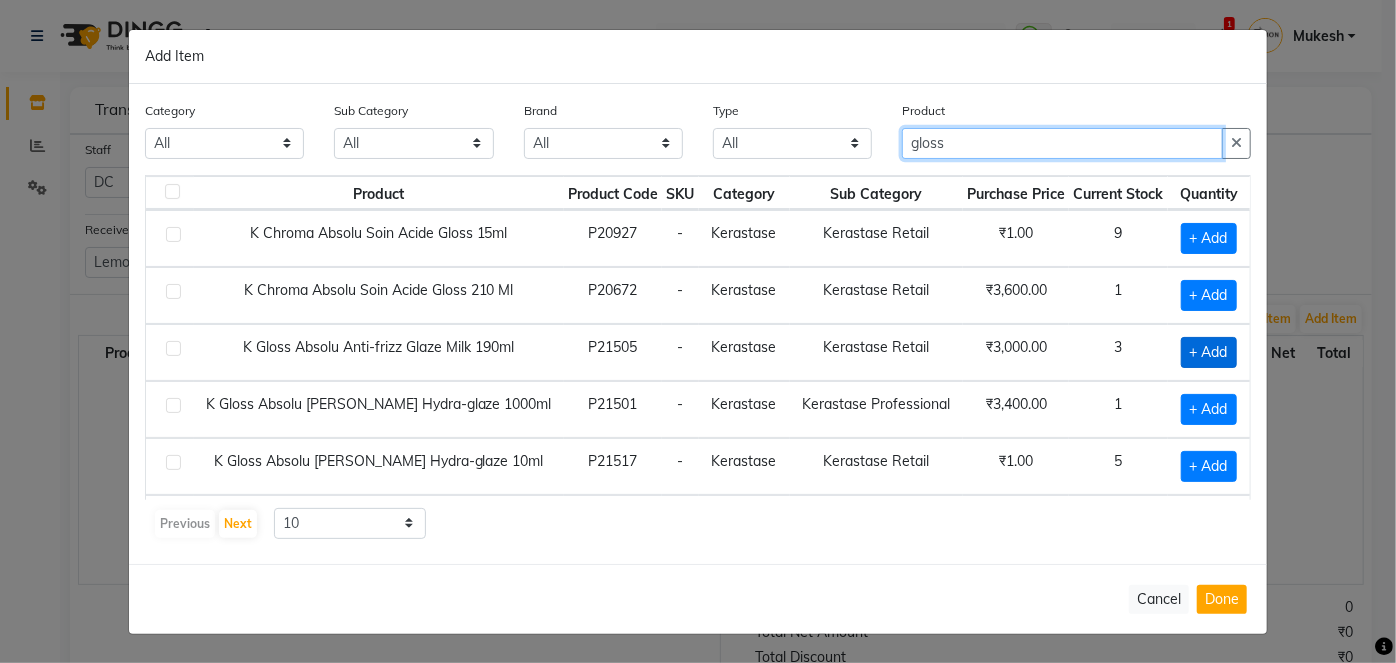 type on "gloss" 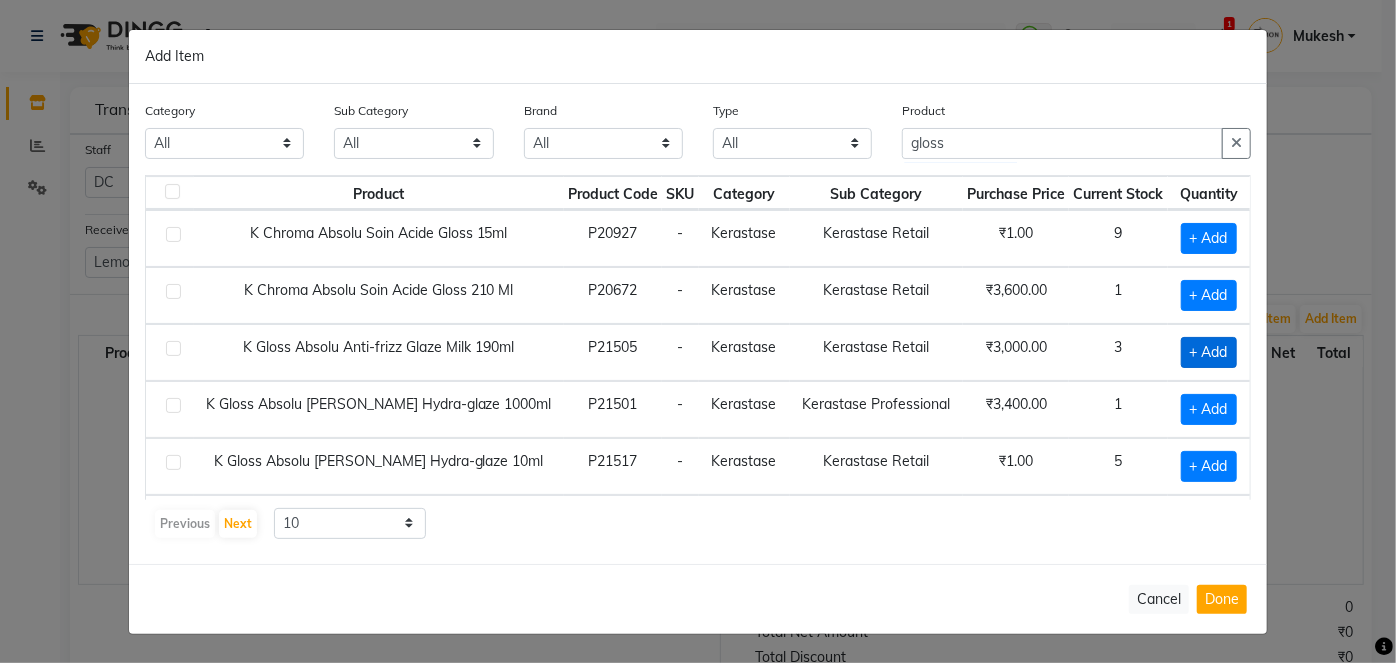 click on "+ Add" 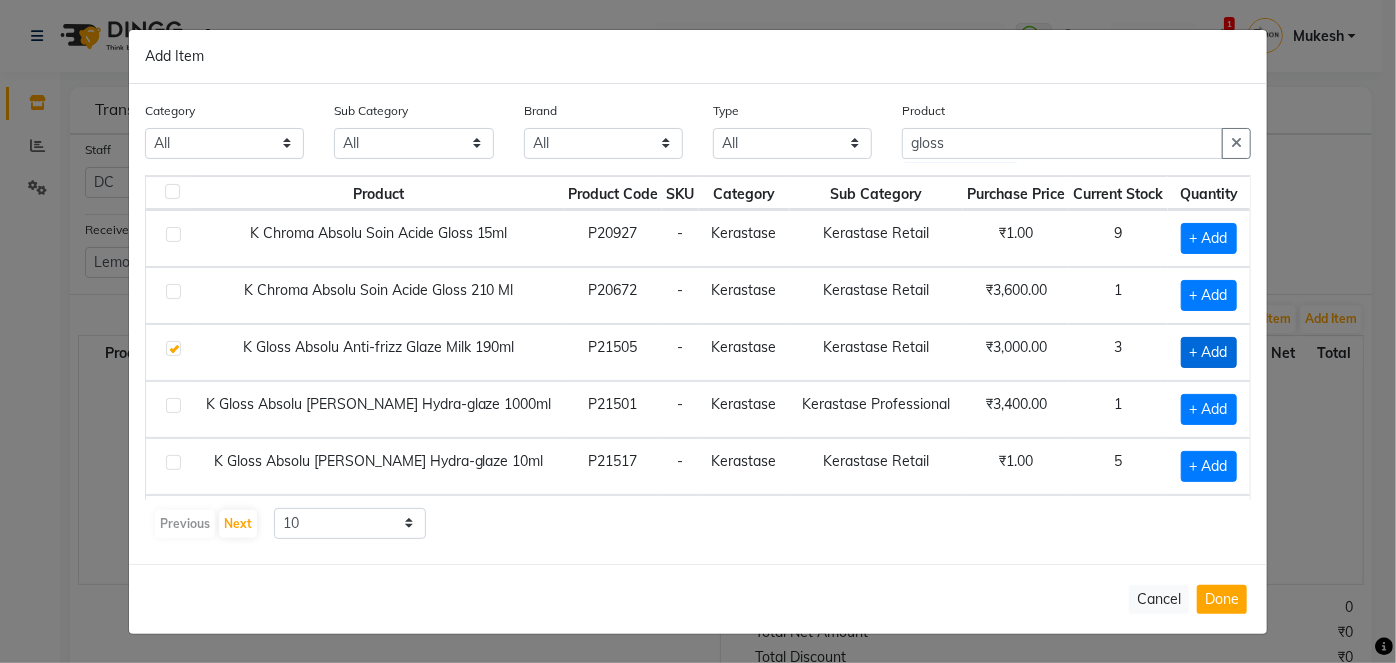 checkbox on "true" 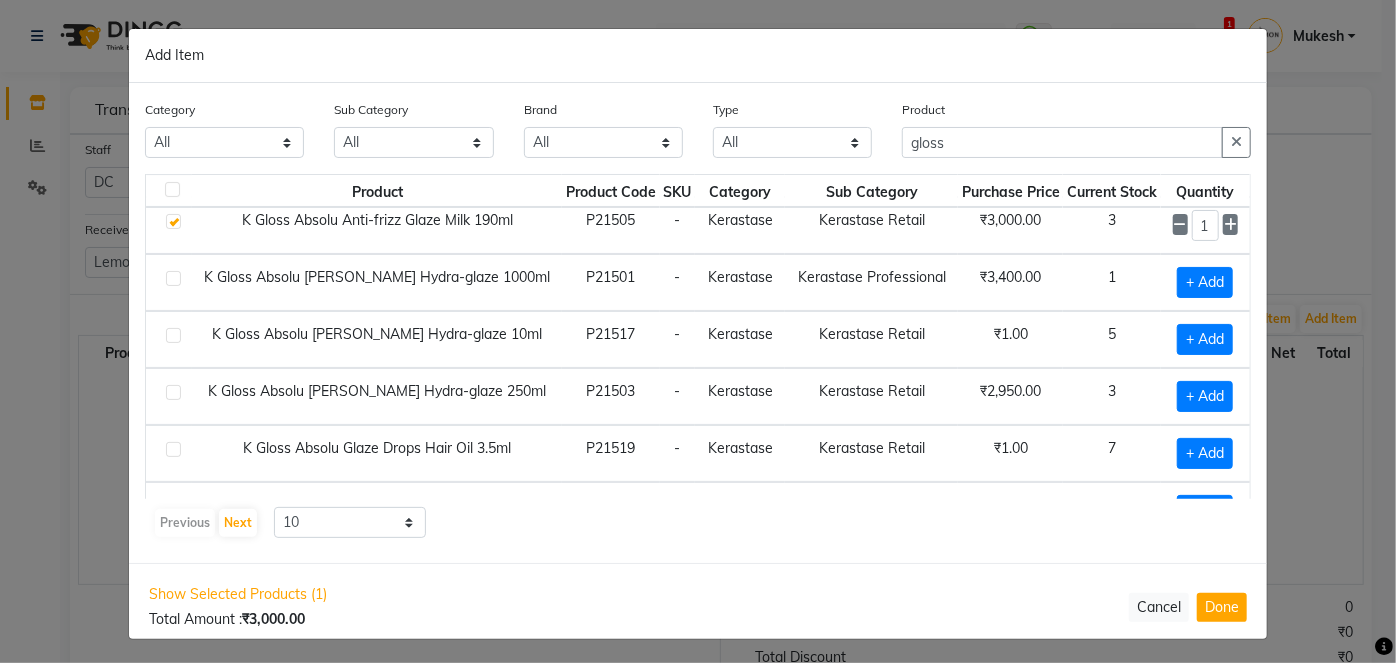 scroll, scrollTop: 128, scrollLeft: 0, axis: vertical 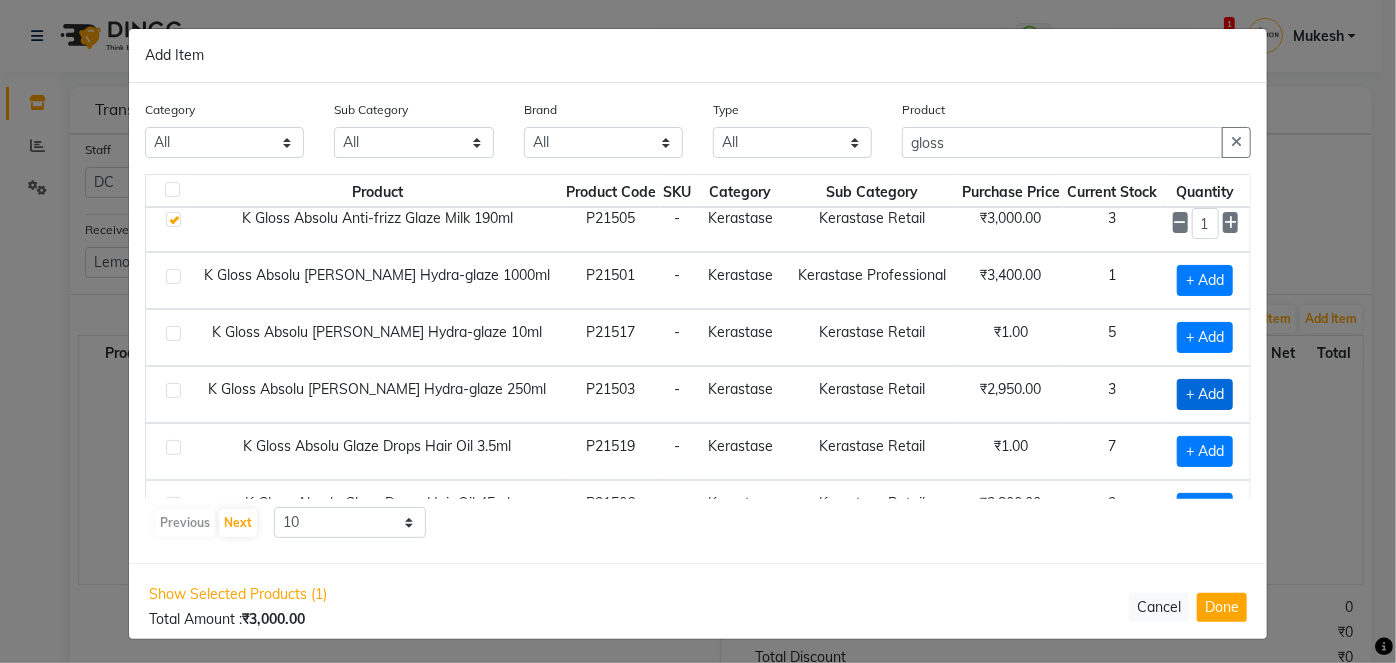 click on "+ Add" 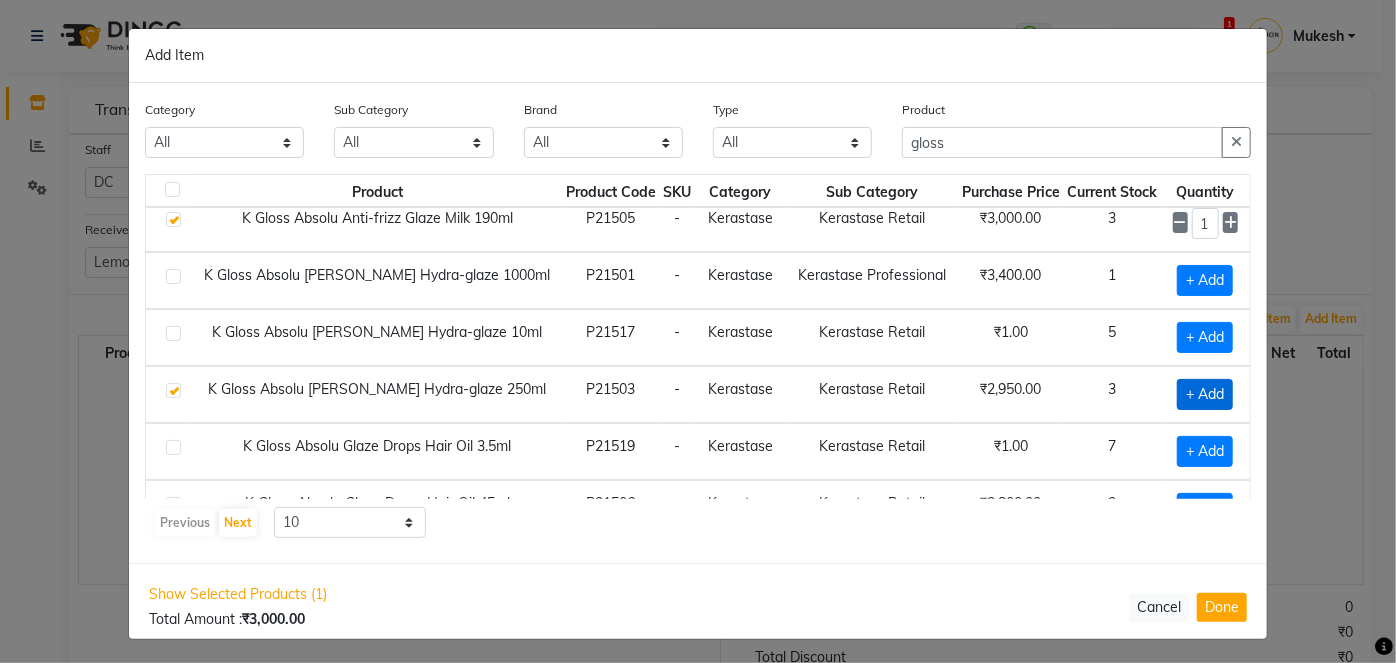 checkbox on "true" 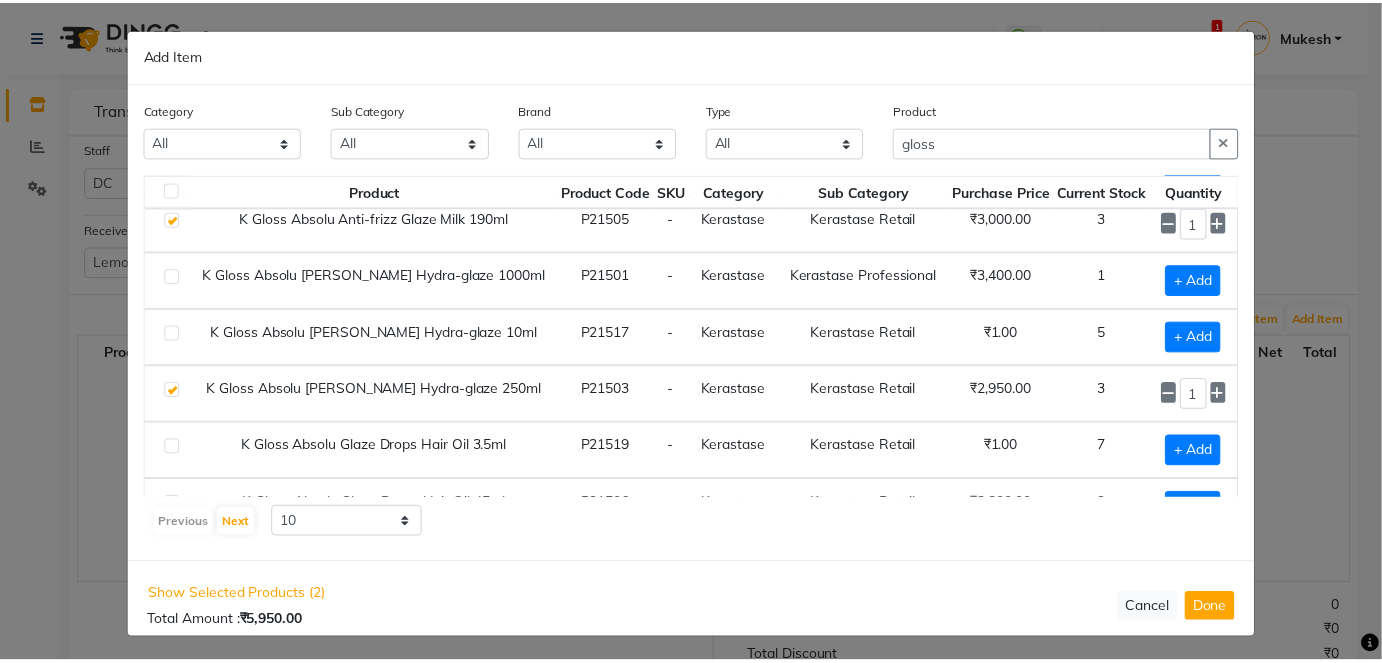 scroll, scrollTop: 269, scrollLeft: 0, axis: vertical 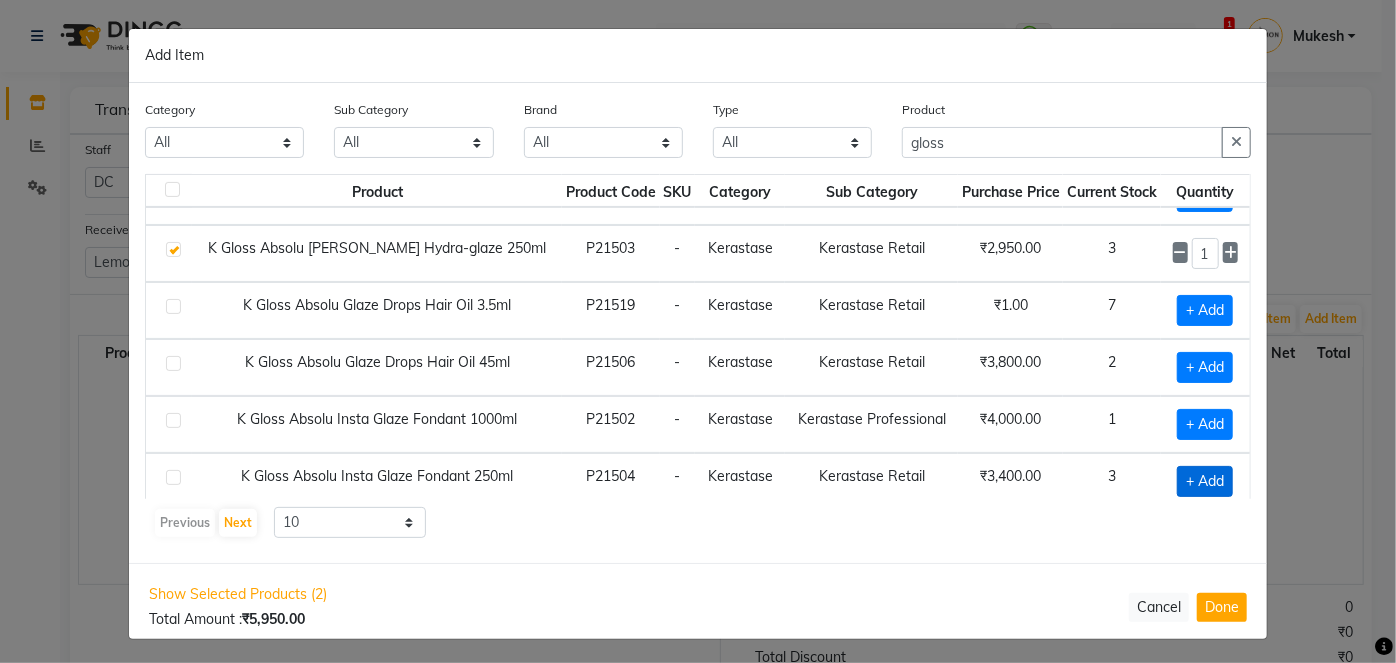 click on "+ Add" 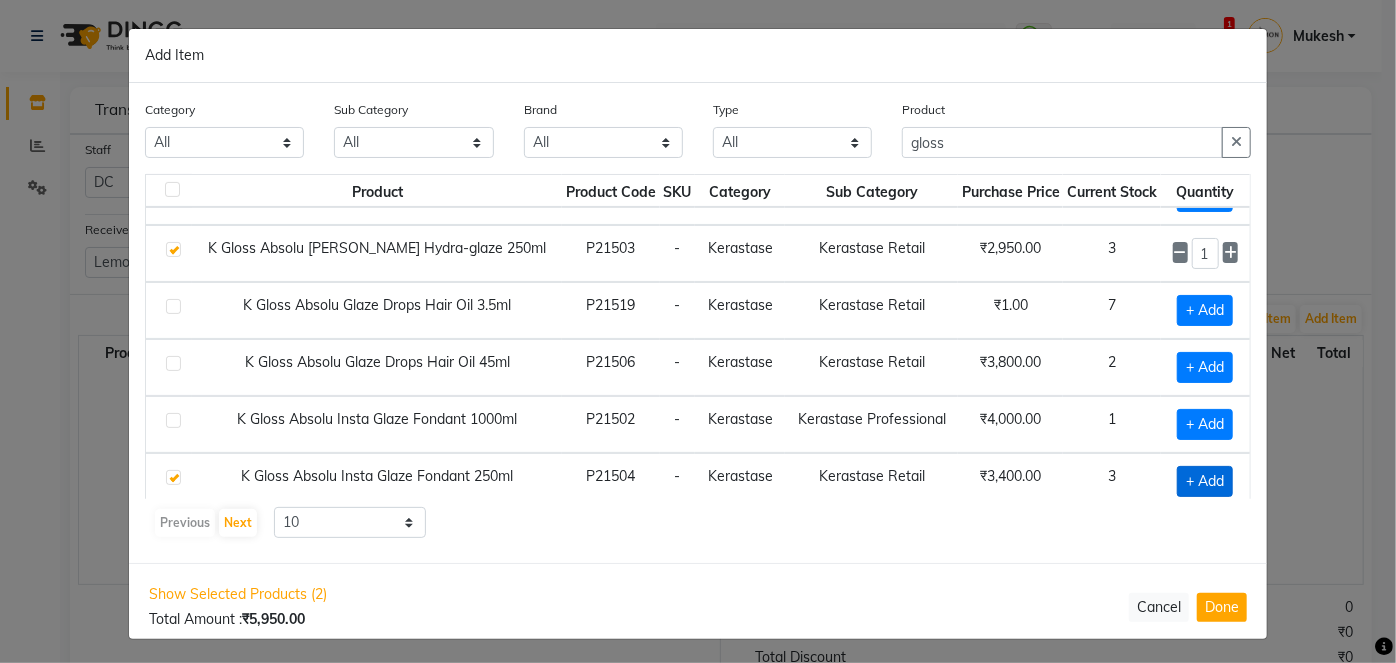 checkbox on "true" 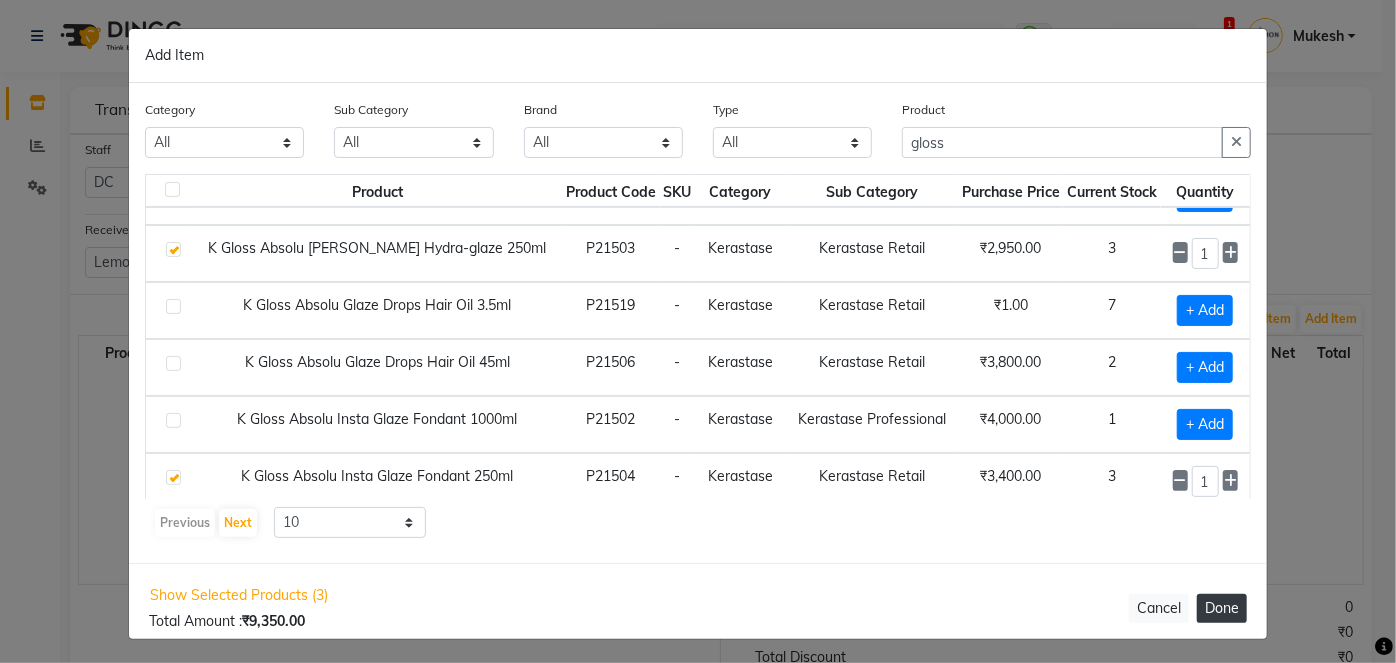 click on "Done" 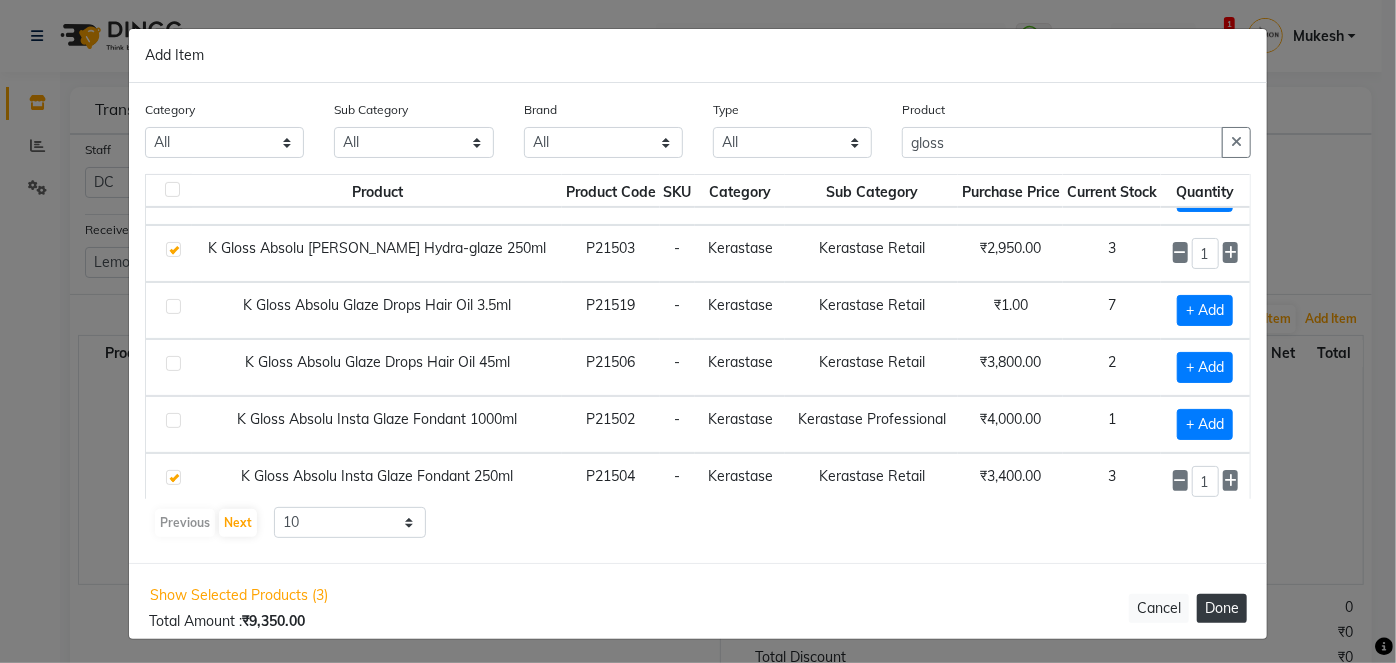 type 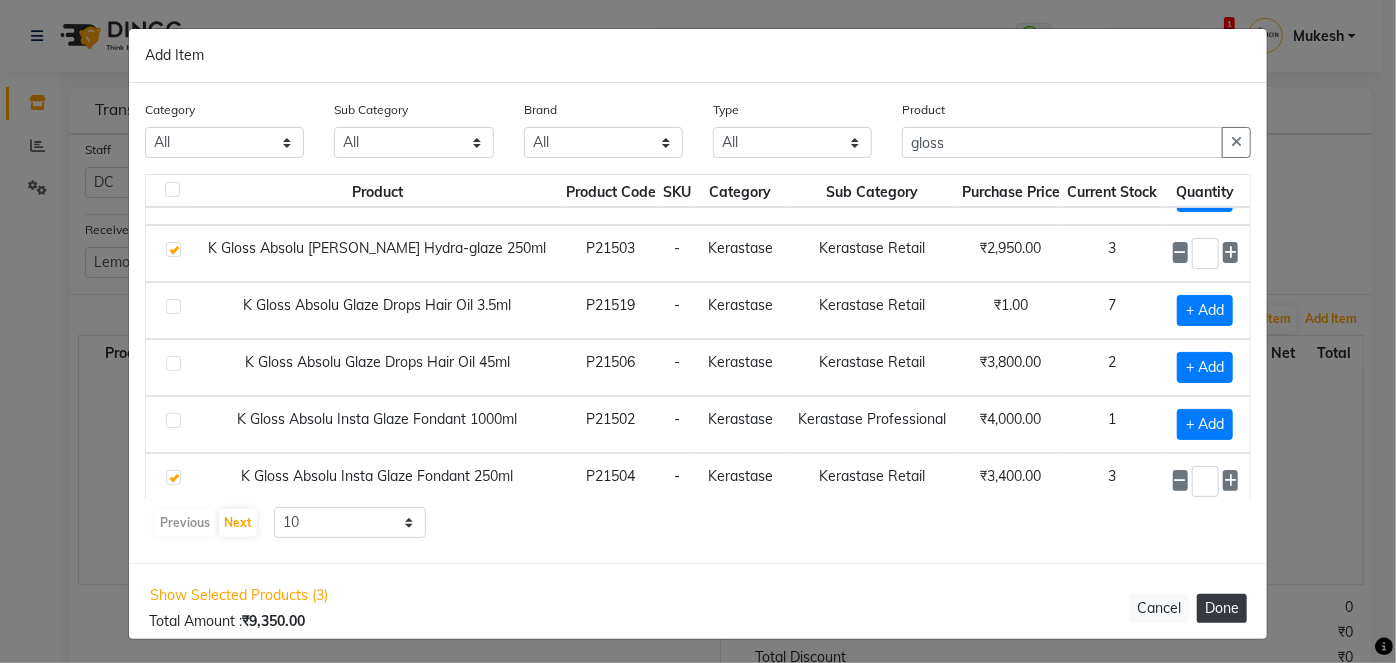 select on "743" 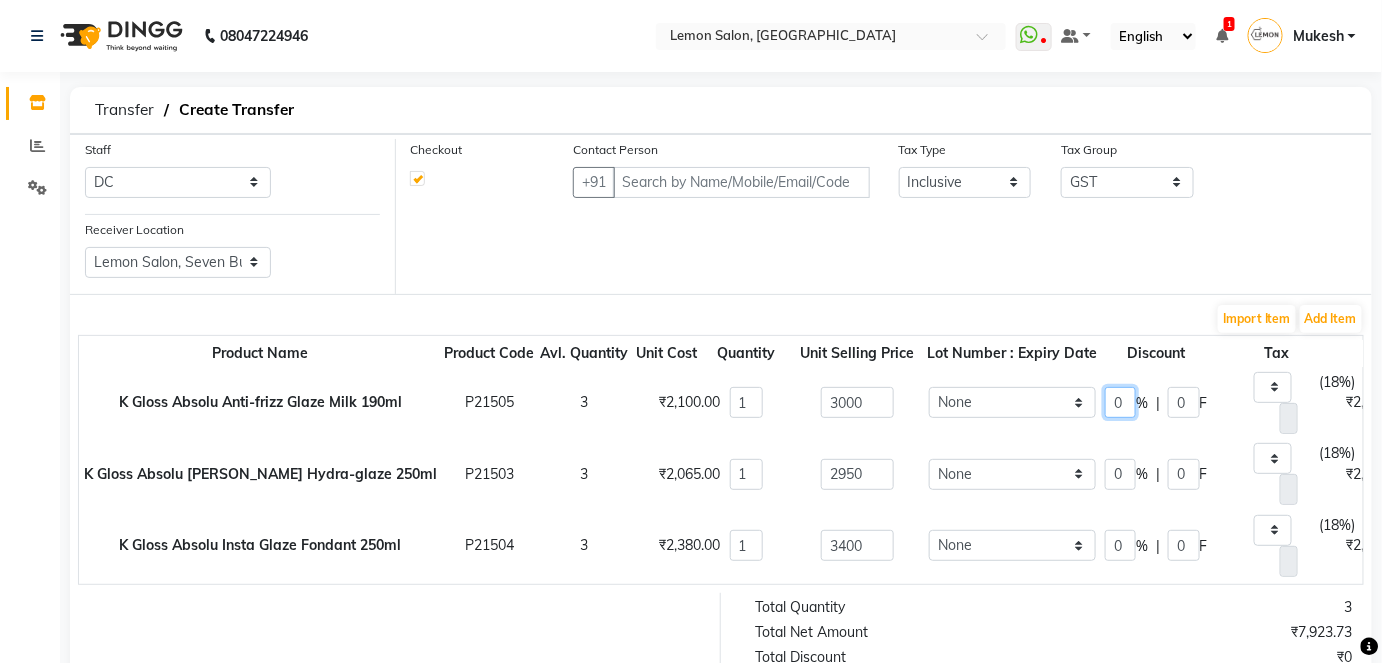 click on "0" 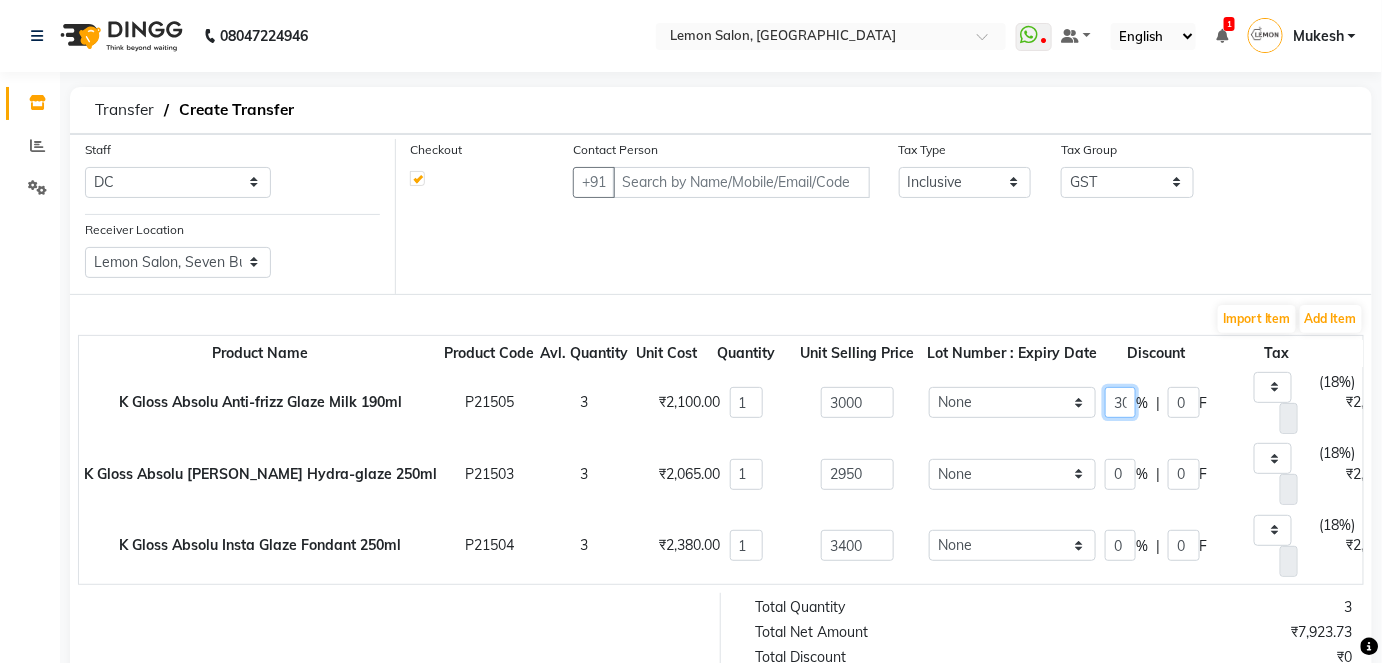 type on "30" 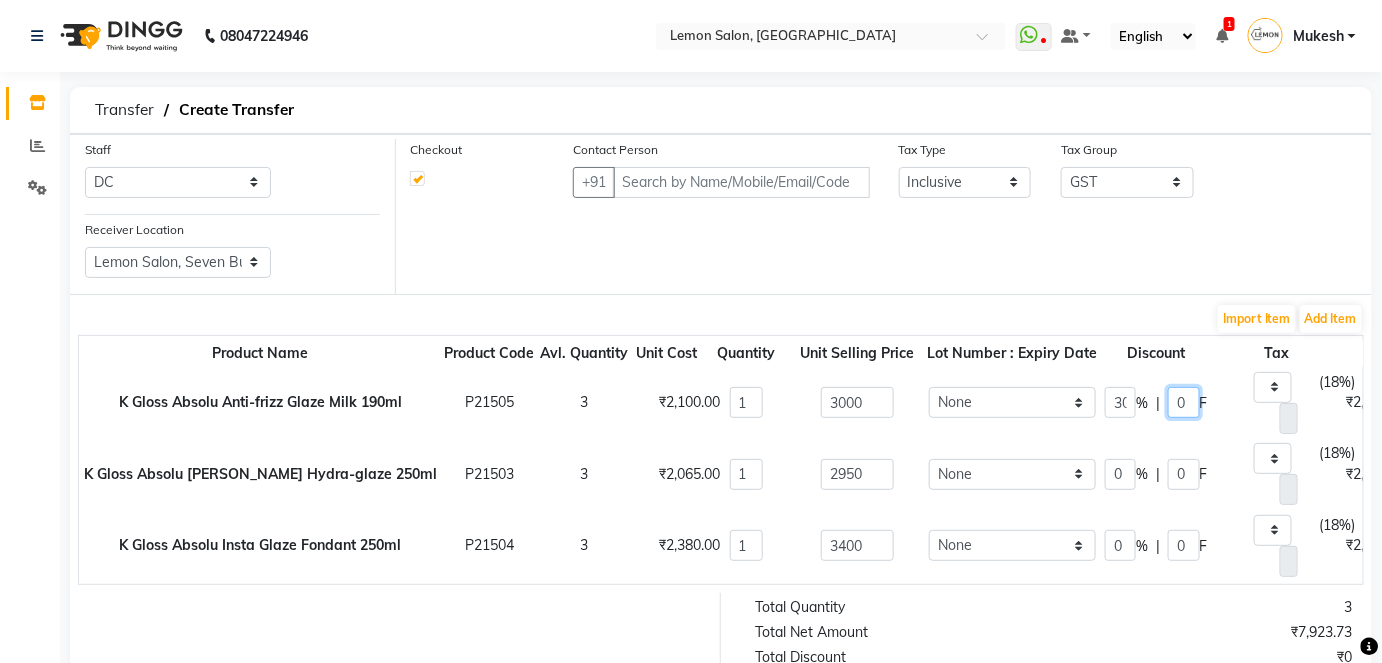 type on "900" 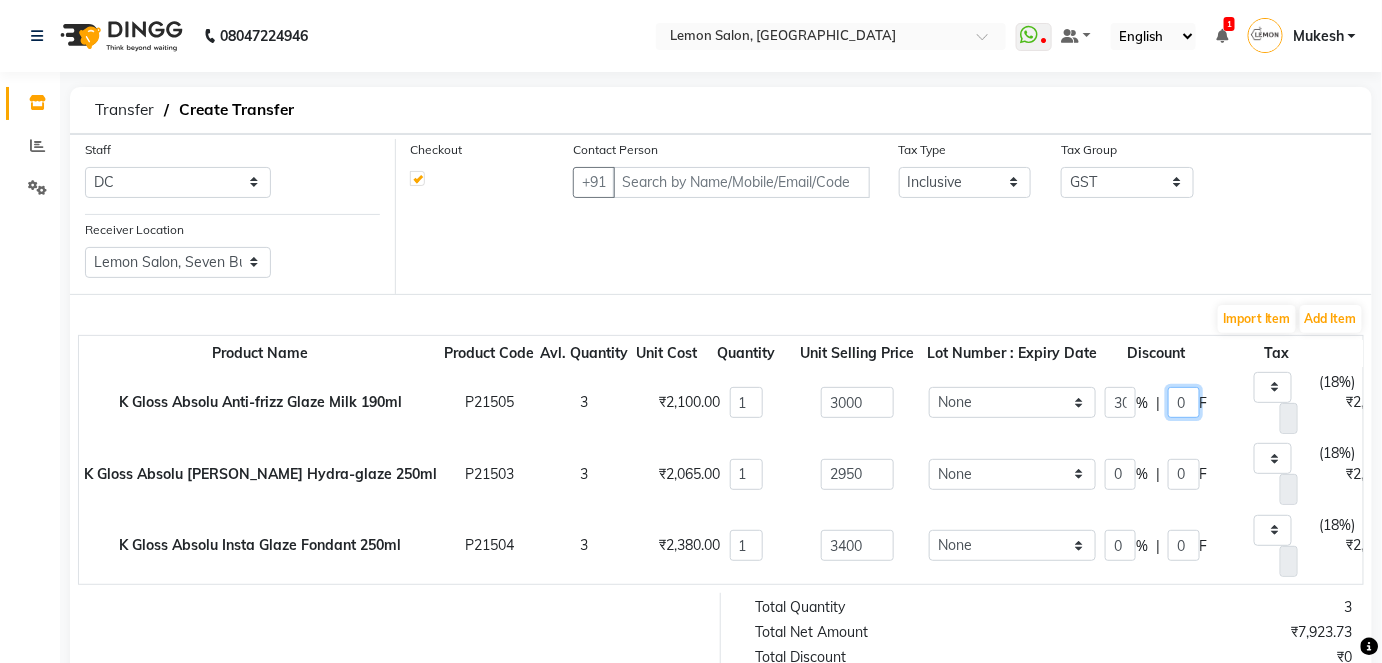 type on "320.34" 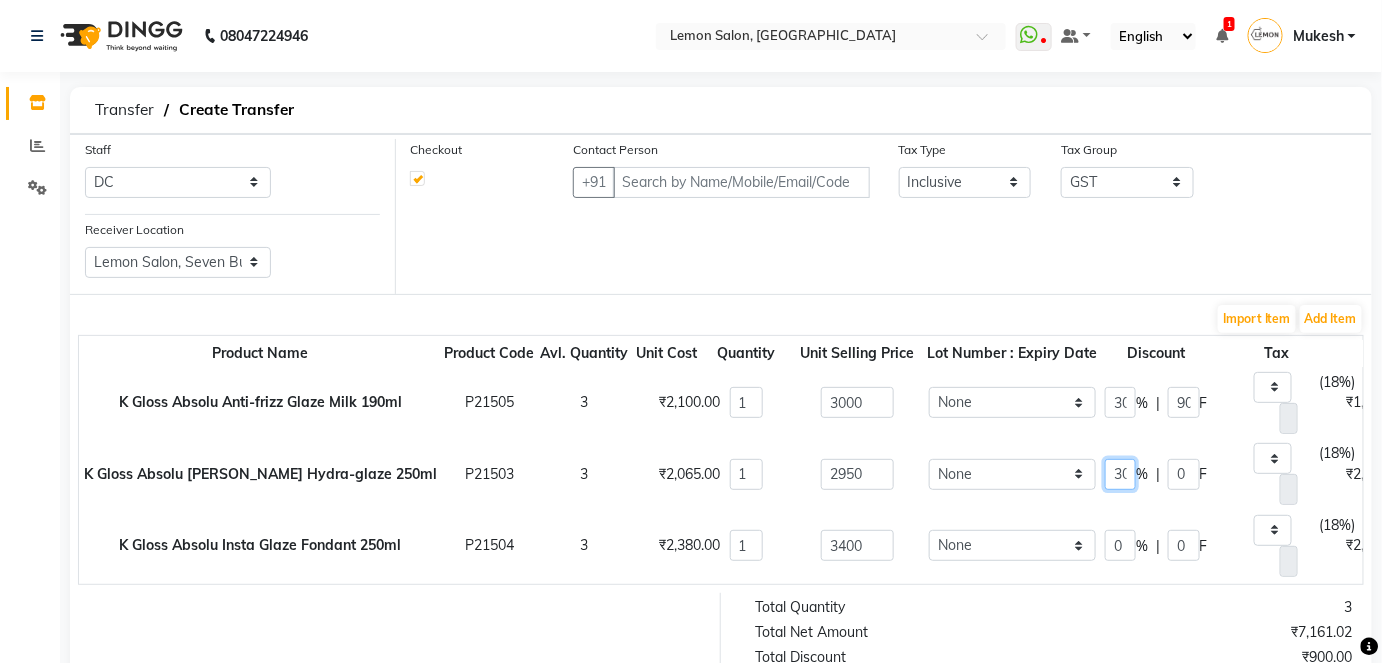 type on "30" 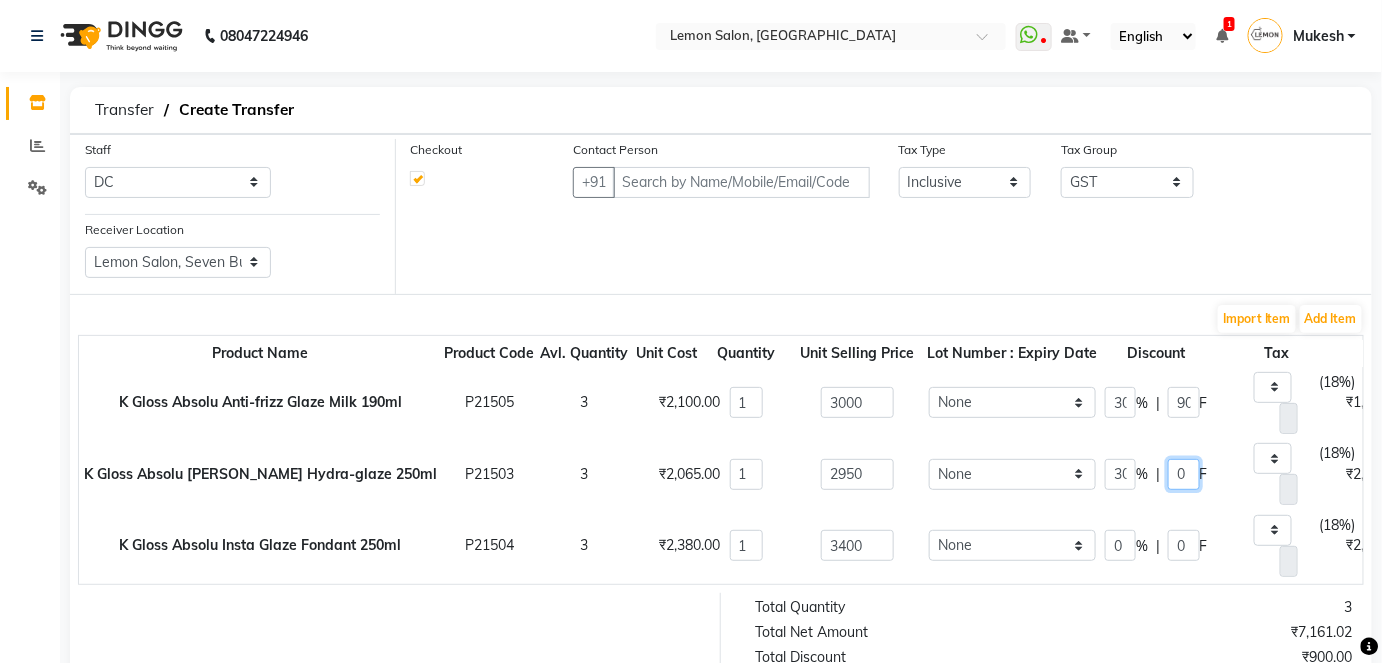 type on "885" 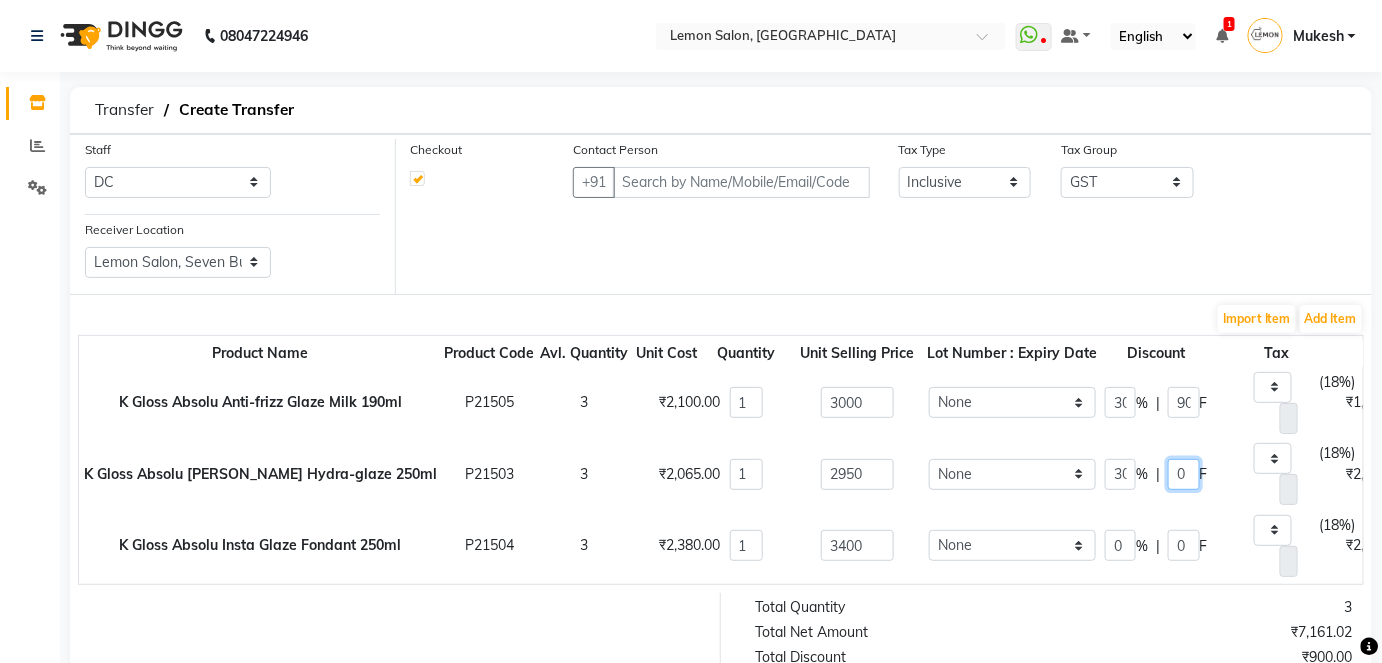 type on "315" 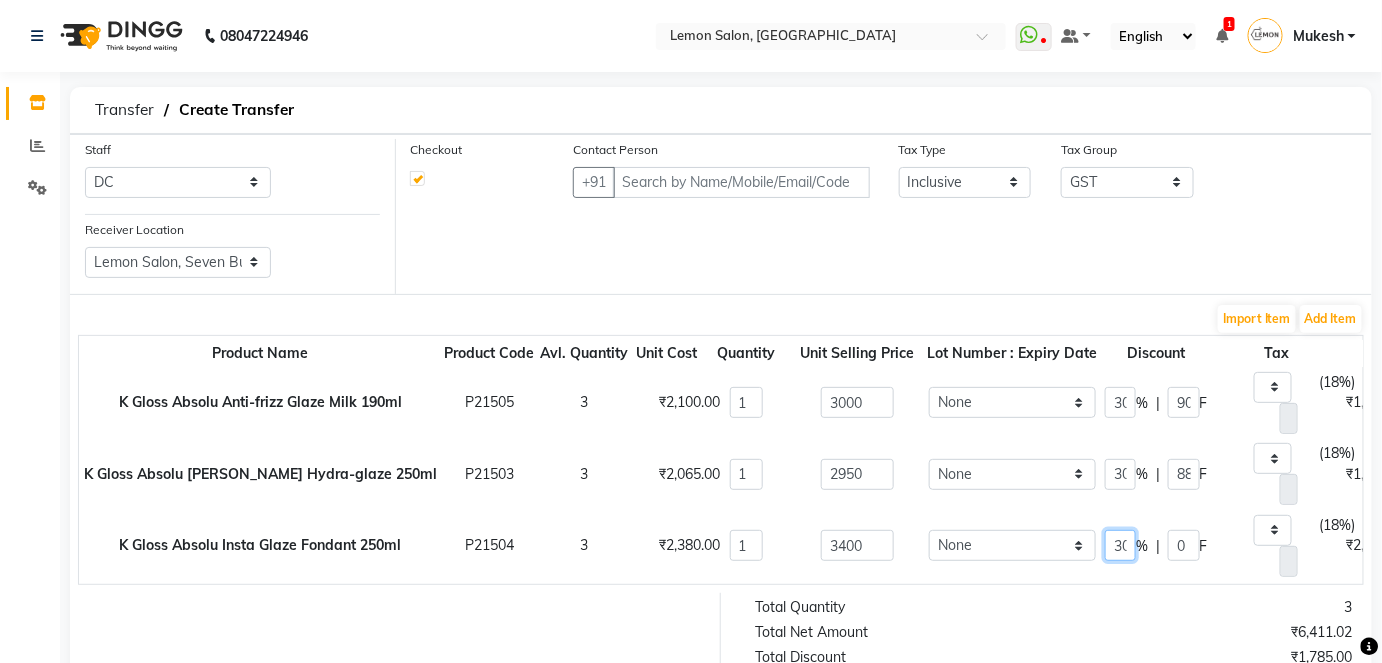 type on "30" 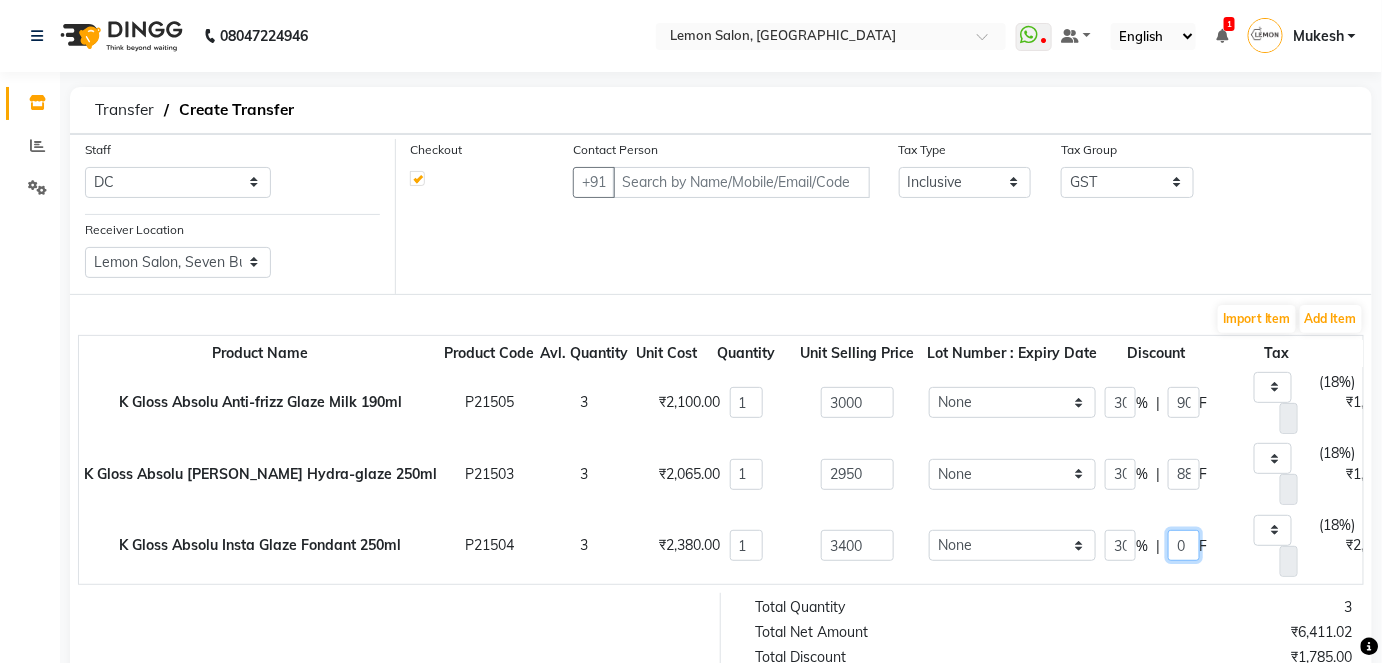 type on "1020" 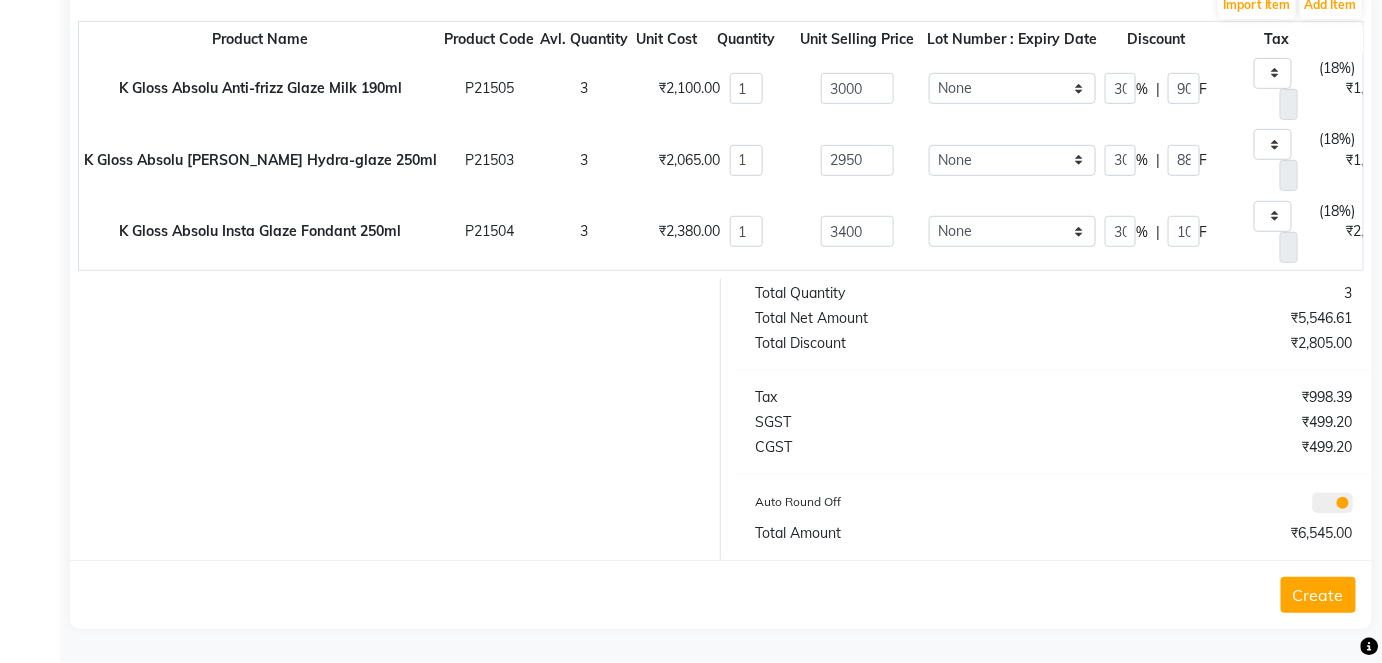 scroll, scrollTop: 0, scrollLeft: 0, axis: both 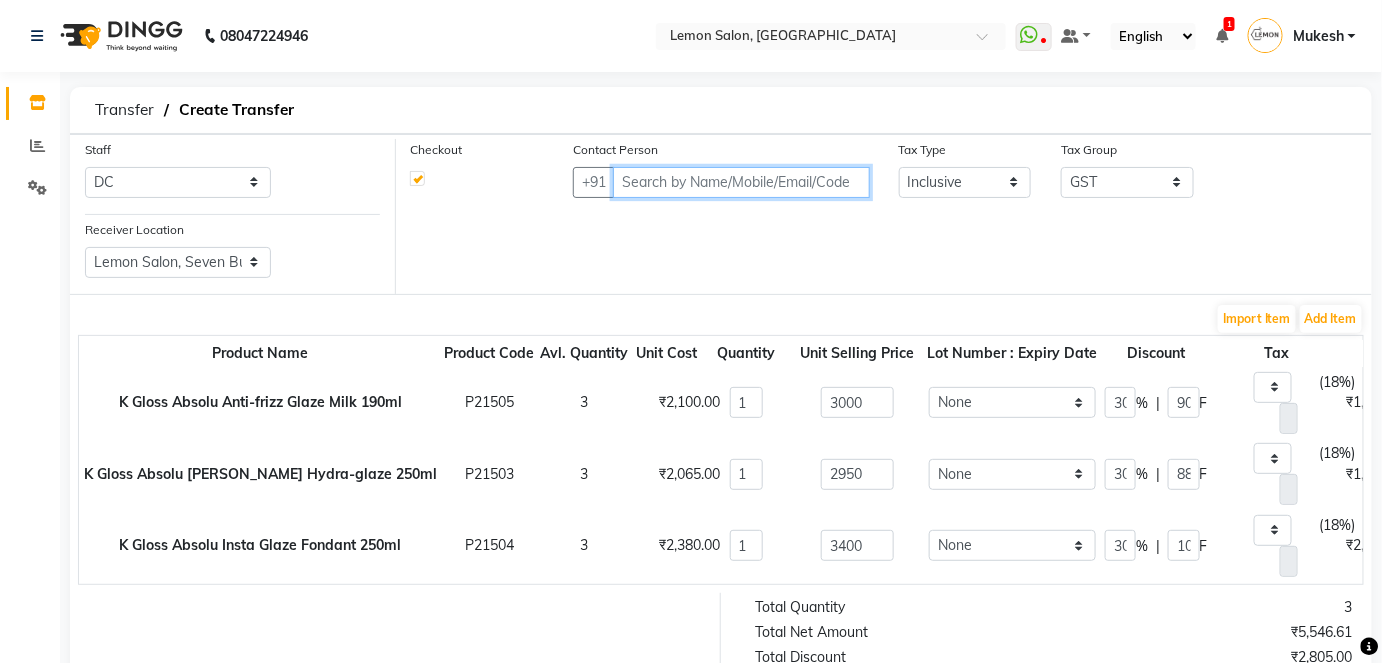 click at bounding box center (741, 182) 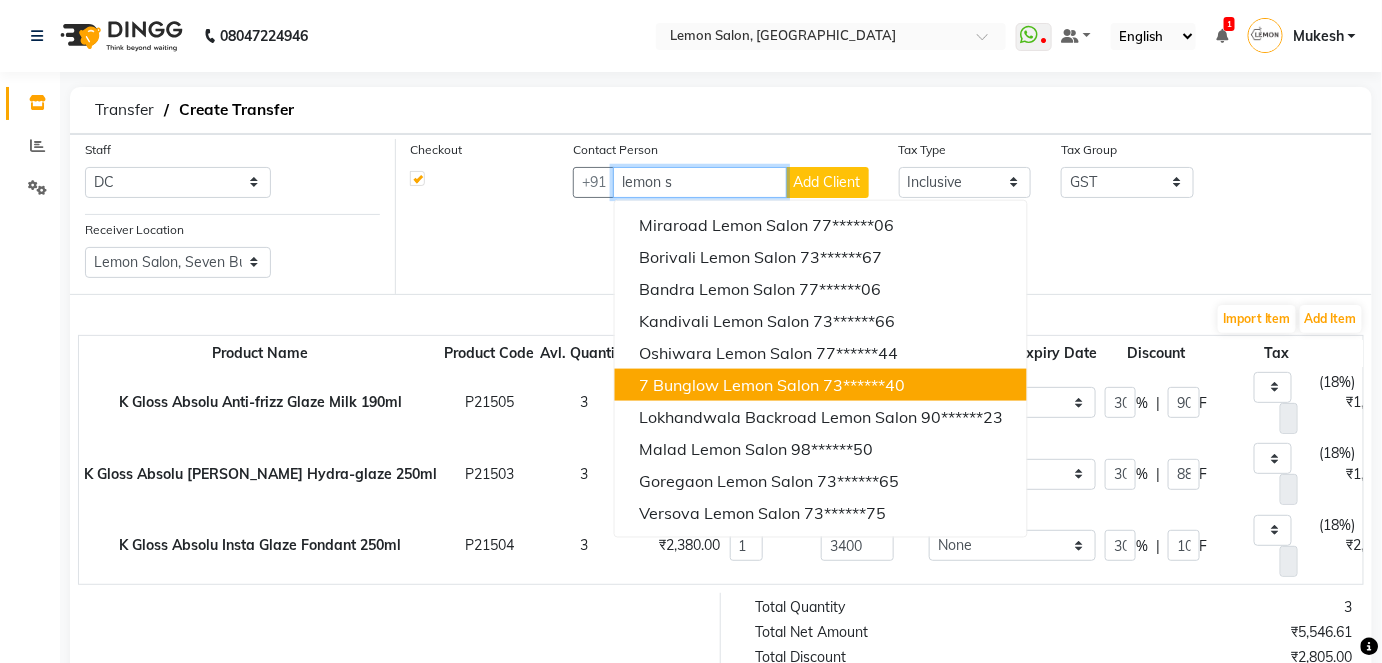 click on "7 Bunglow Lemon Salon" at bounding box center [729, 385] 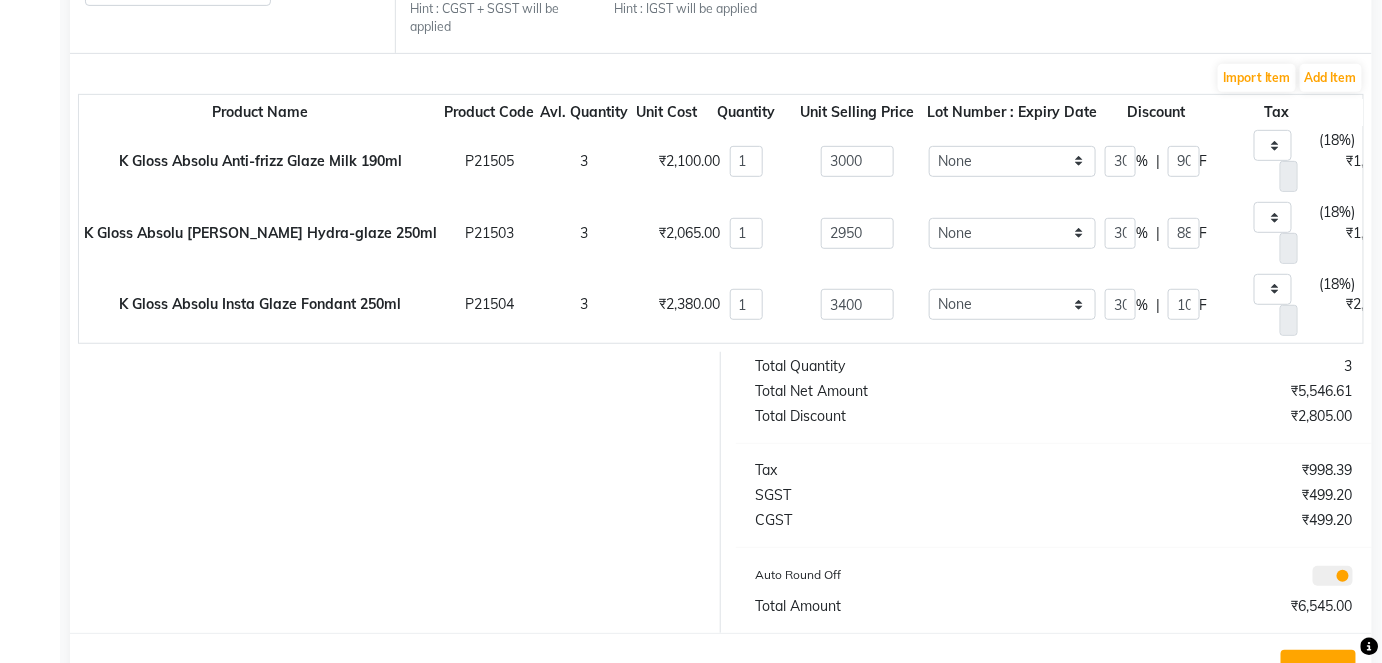 scroll, scrollTop: 354, scrollLeft: 0, axis: vertical 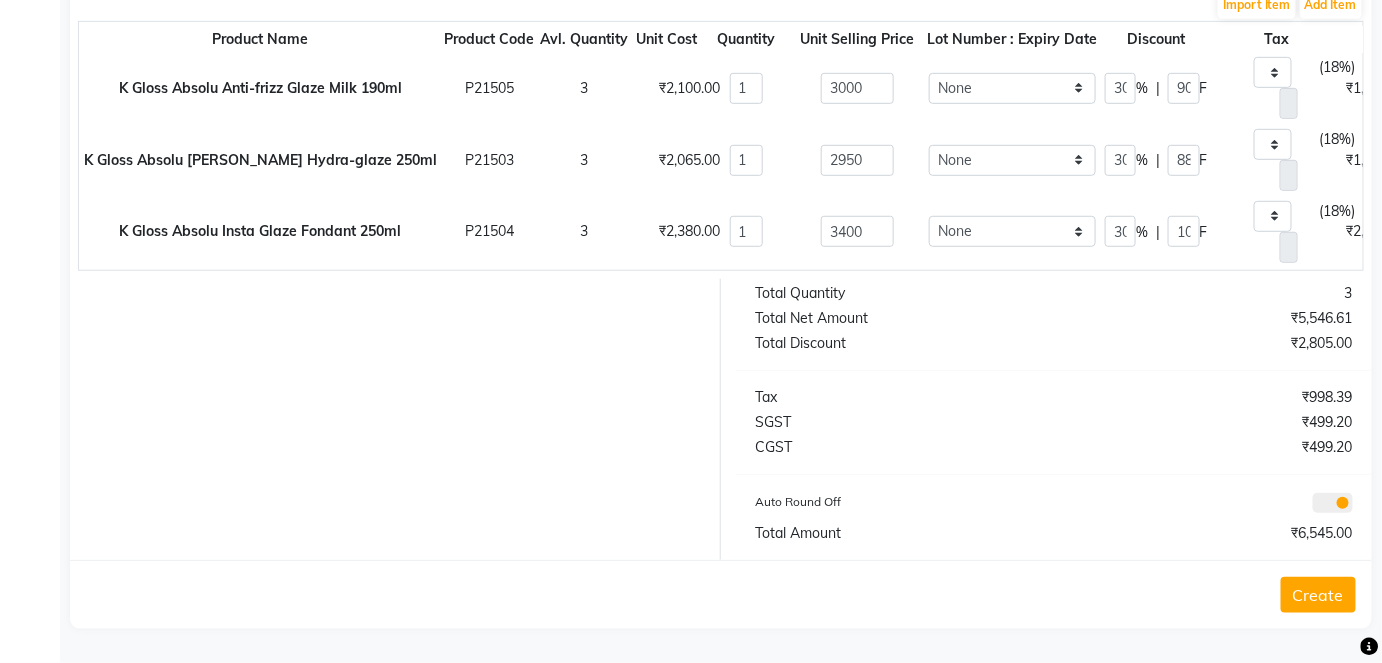 type on "7304455540" 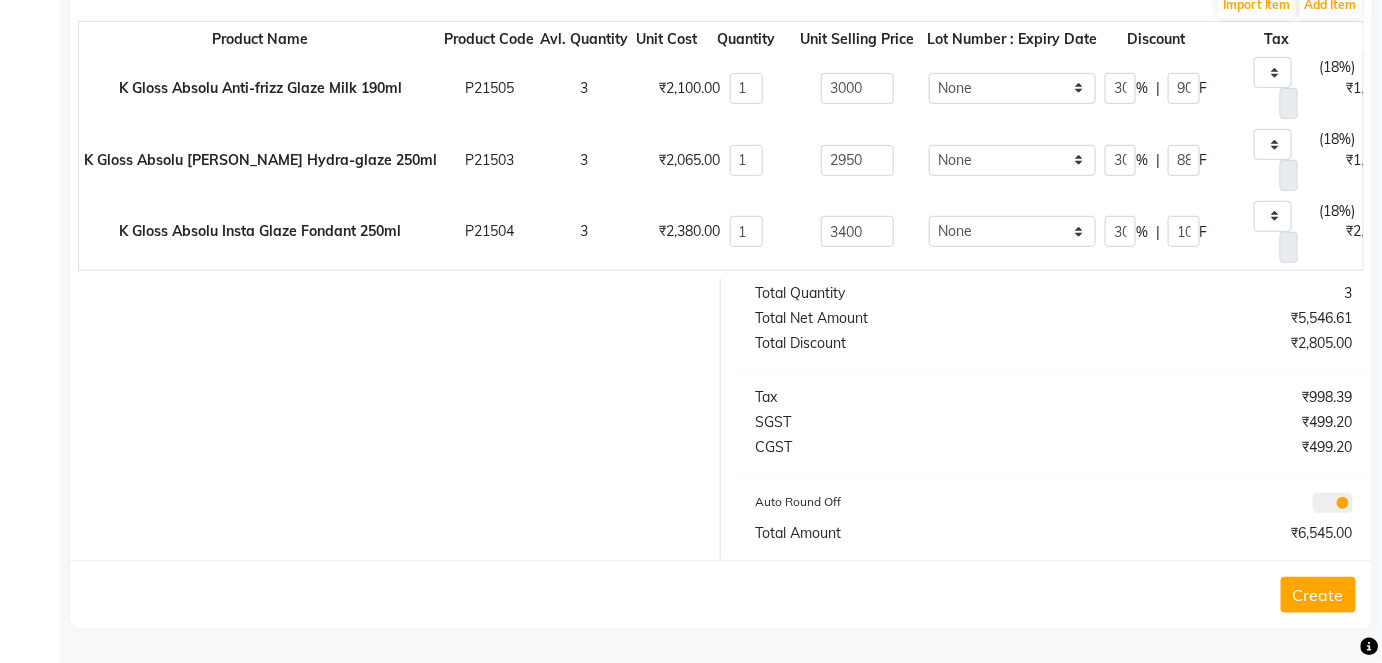 click on "Create" 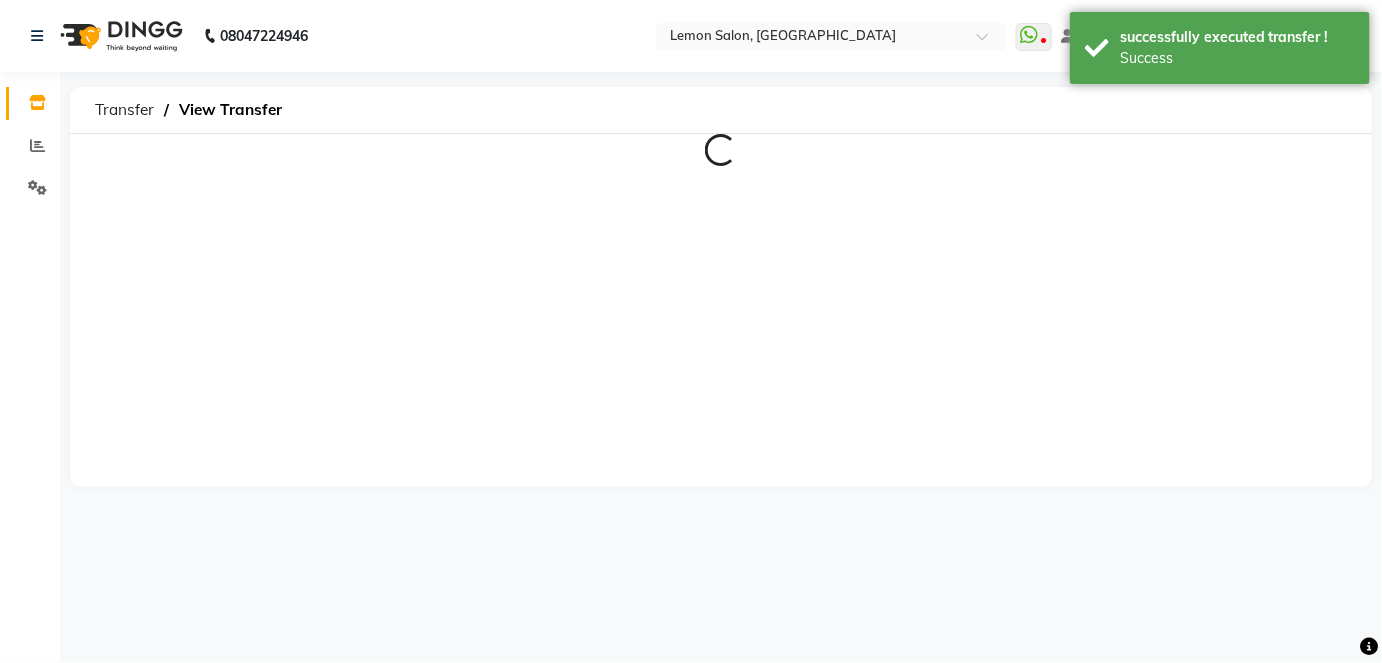 scroll, scrollTop: 0, scrollLeft: 0, axis: both 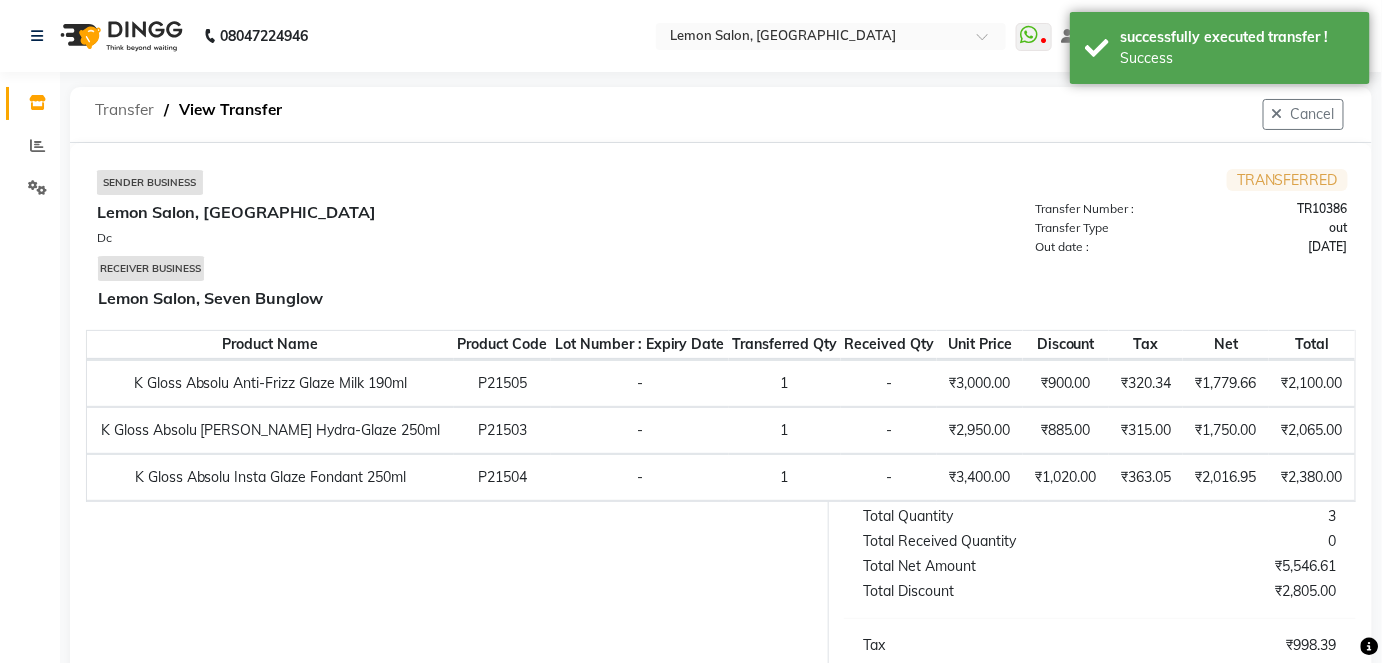 click on "Transfer" 